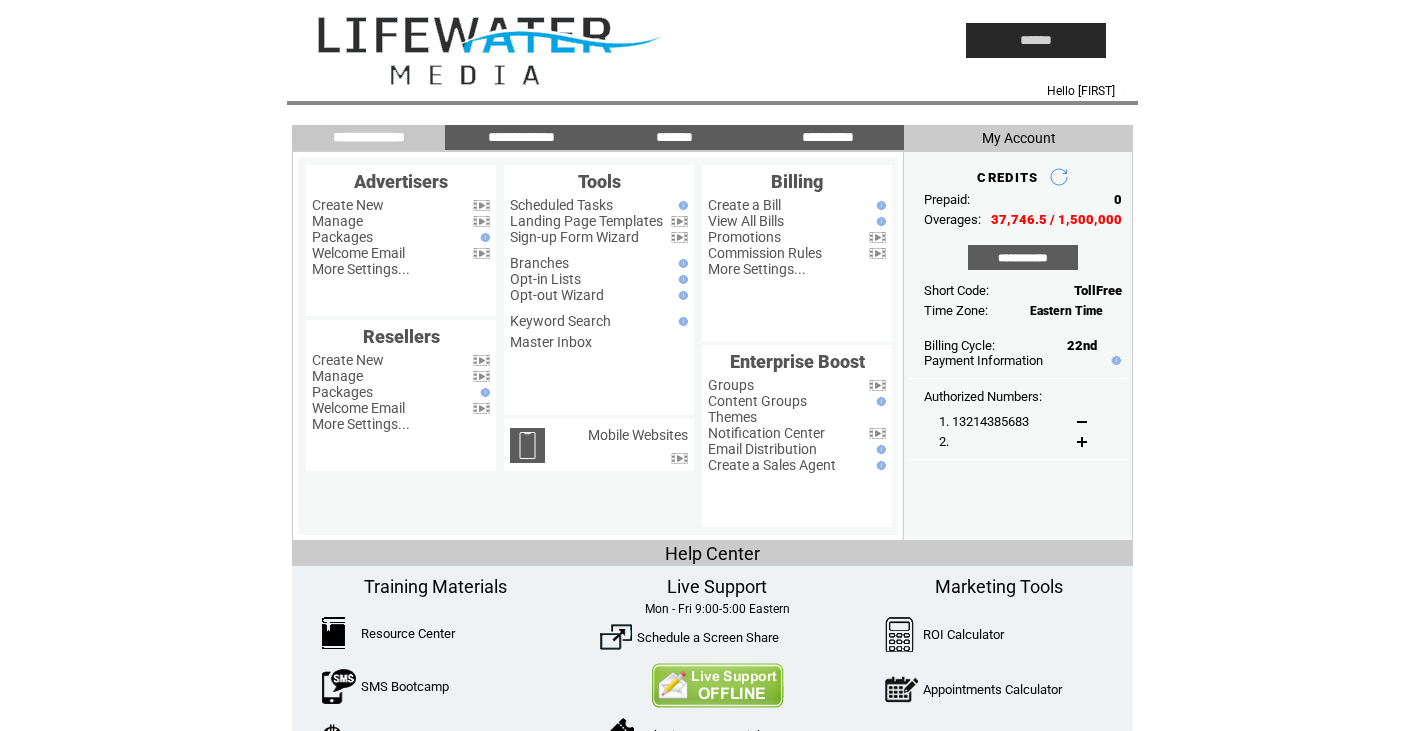 scroll, scrollTop: 0, scrollLeft: 0, axis: both 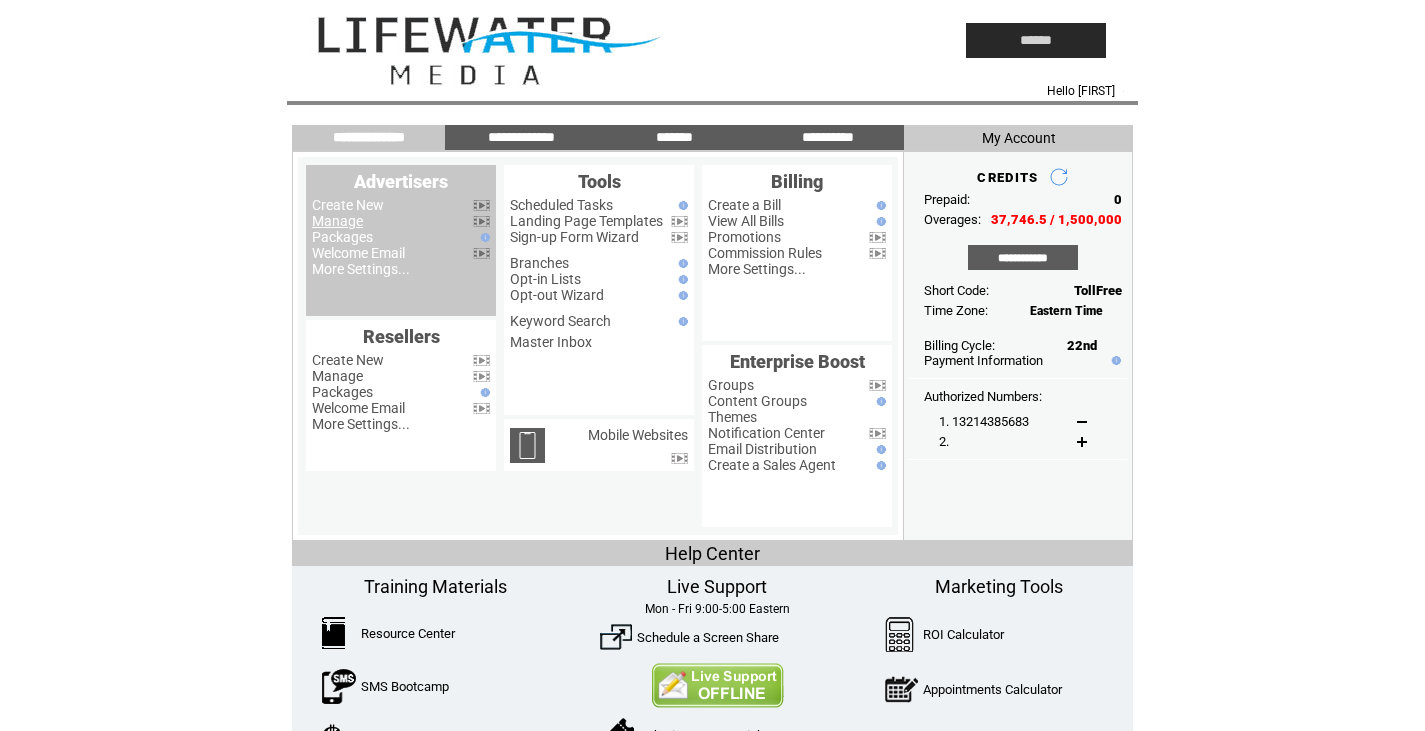 click on "Manage" at bounding box center [337, 221] 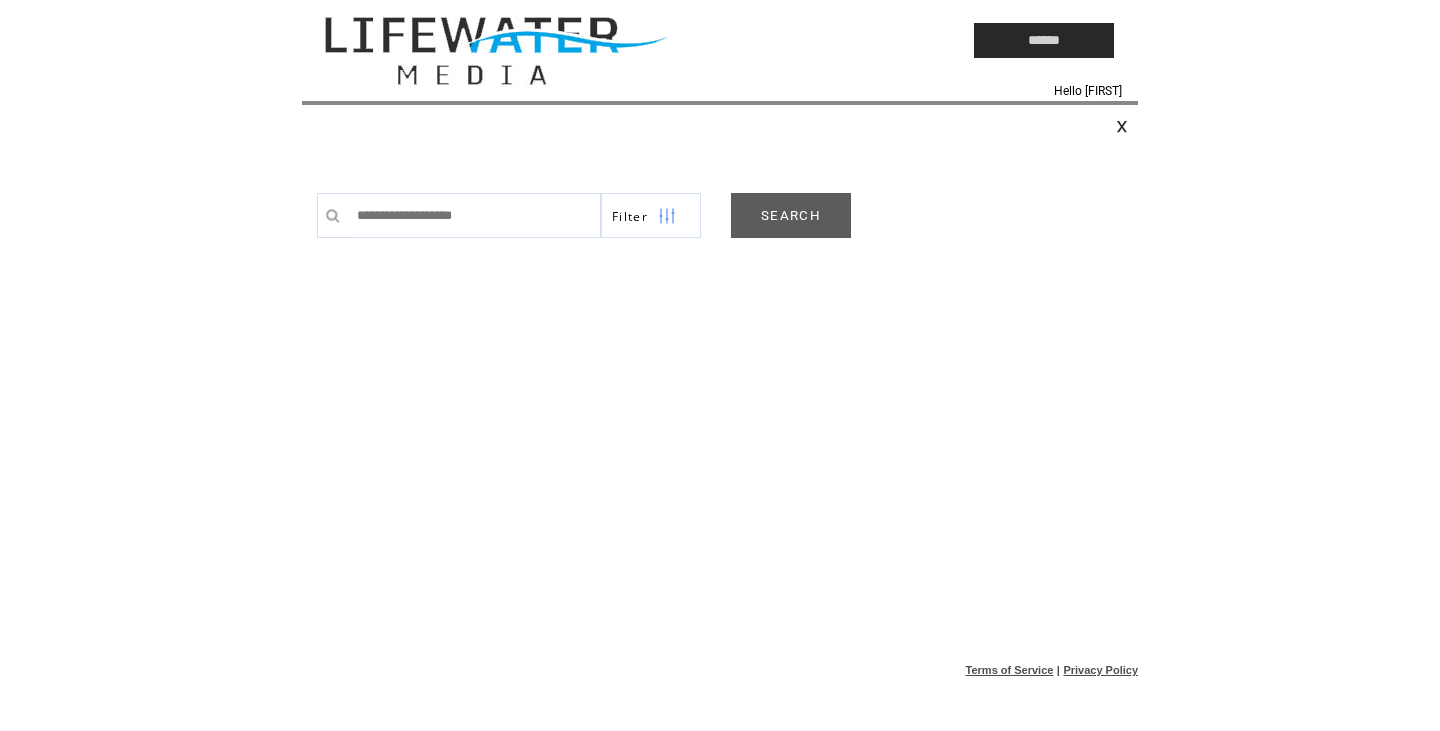 scroll, scrollTop: 0, scrollLeft: 0, axis: both 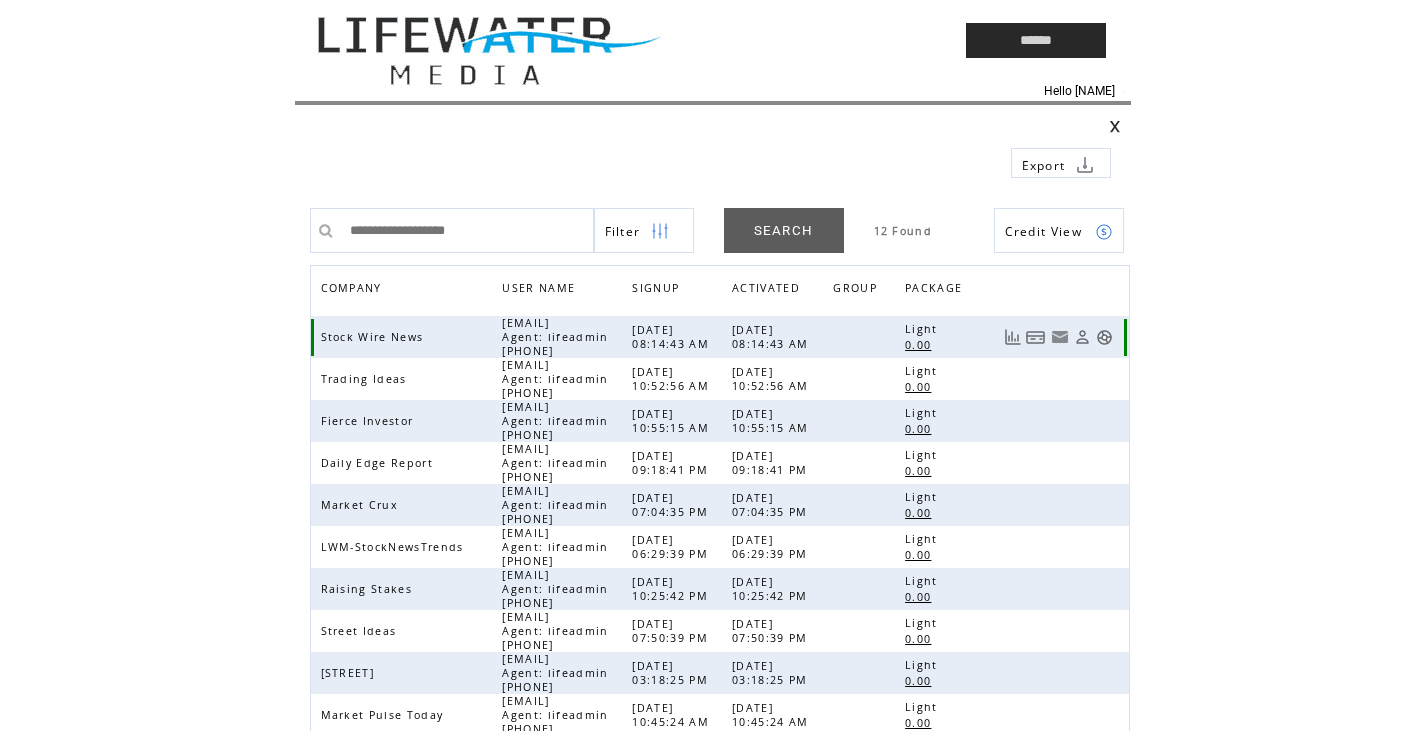 click at bounding box center [1104, 337] 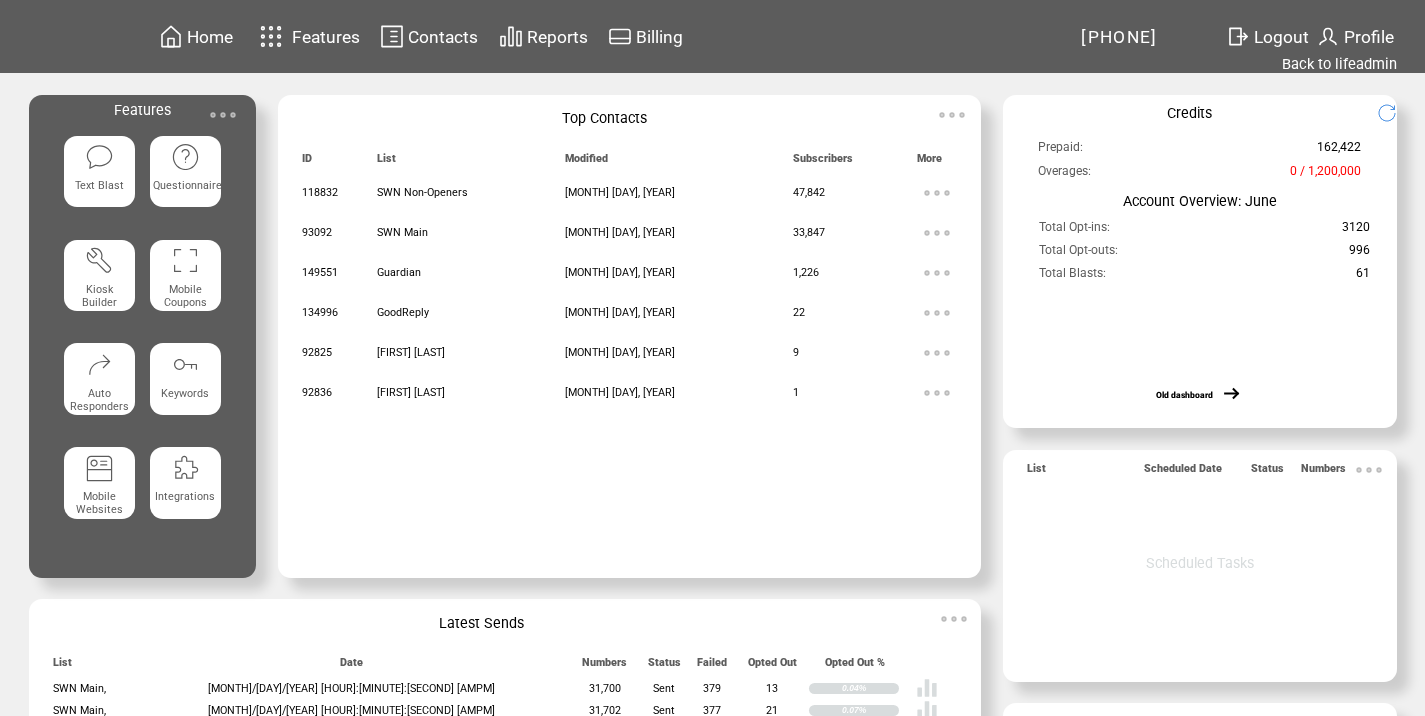 scroll, scrollTop: 0, scrollLeft: 0, axis: both 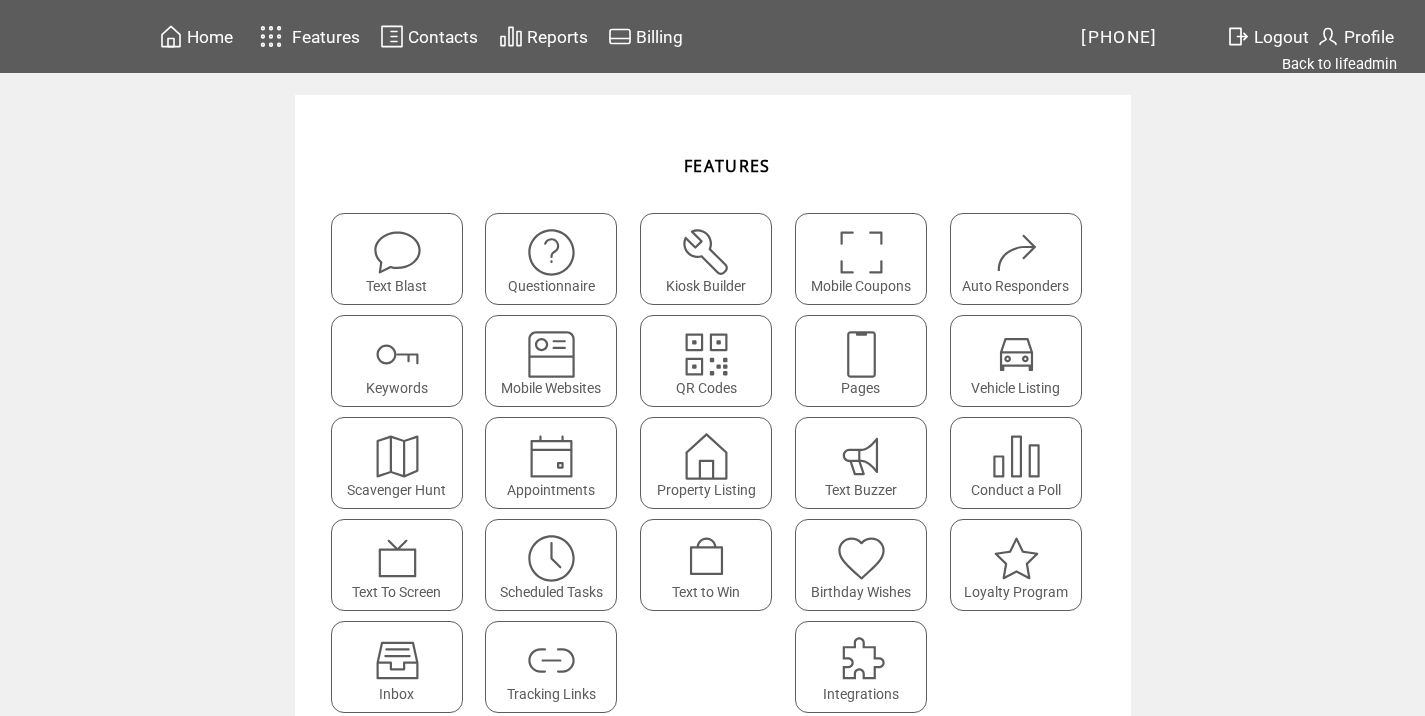 click on "Scheduled Tasks" 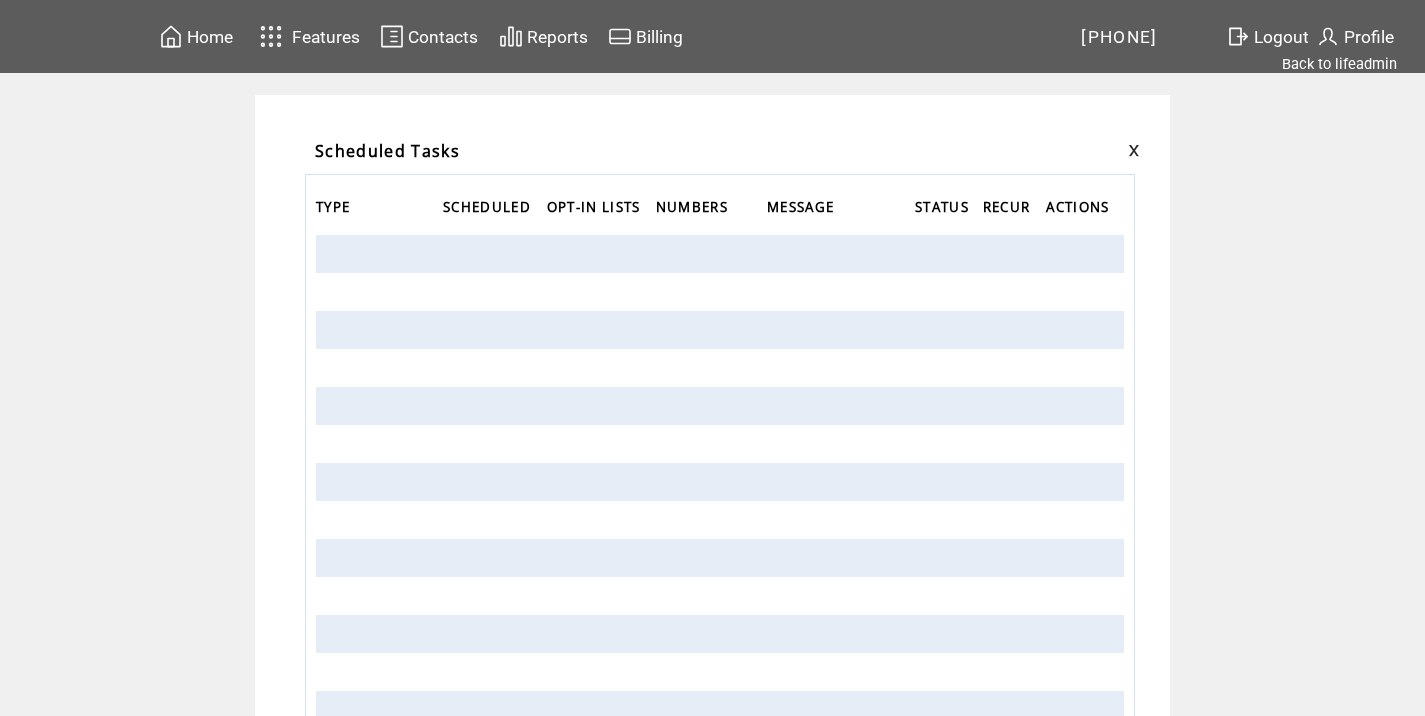 scroll, scrollTop: 0, scrollLeft: 0, axis: both 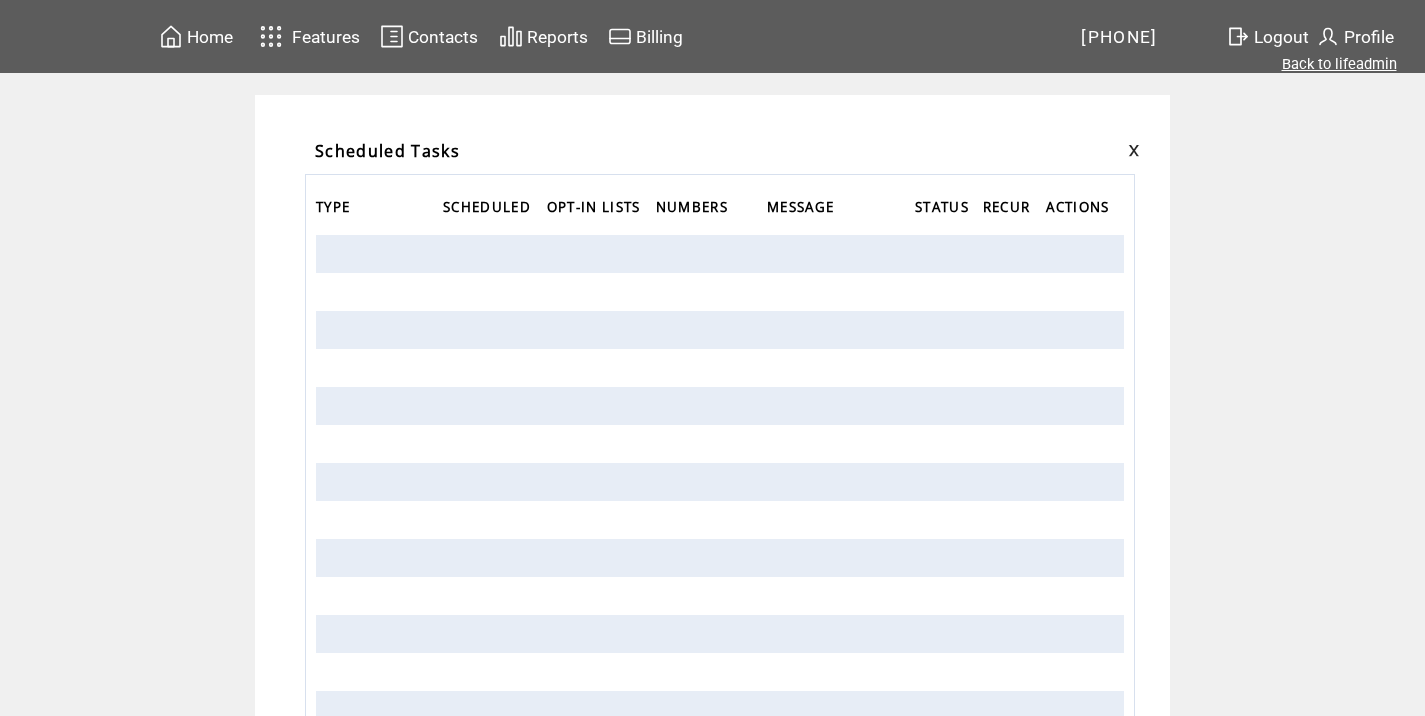 click on "Back to lifeadmin" at bounding box center (1339, 64) 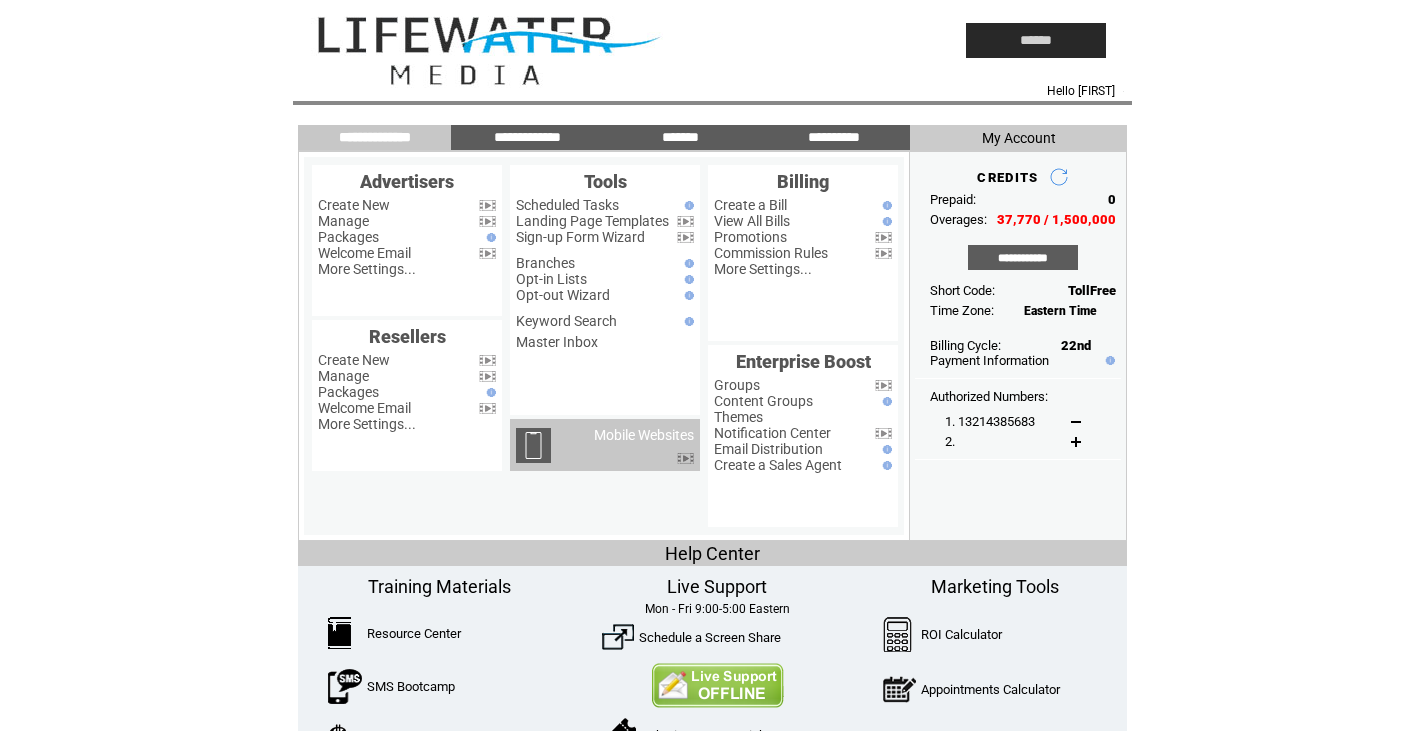 scroll, scrollTop: 0, scrollLeft: 0, axis: both 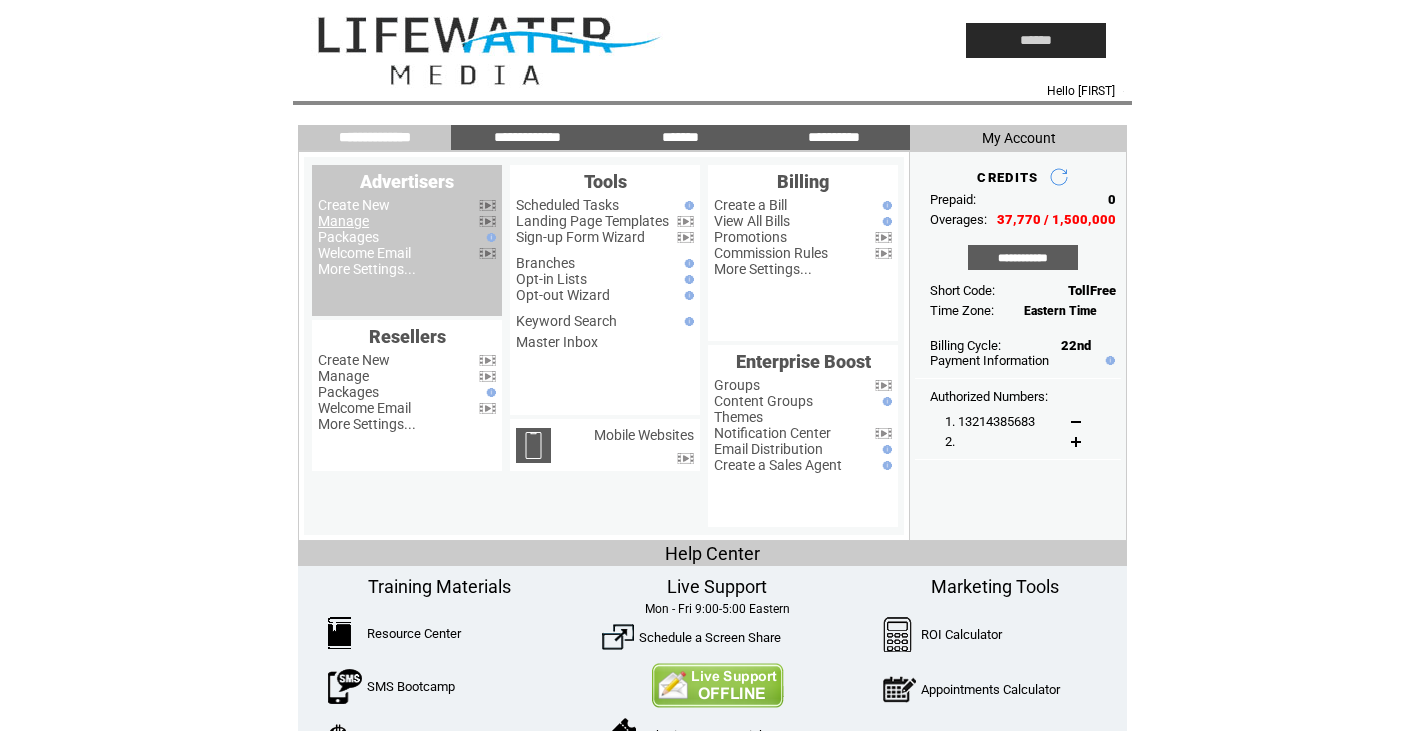 click on "Manage" at bounding box center [343, 221] 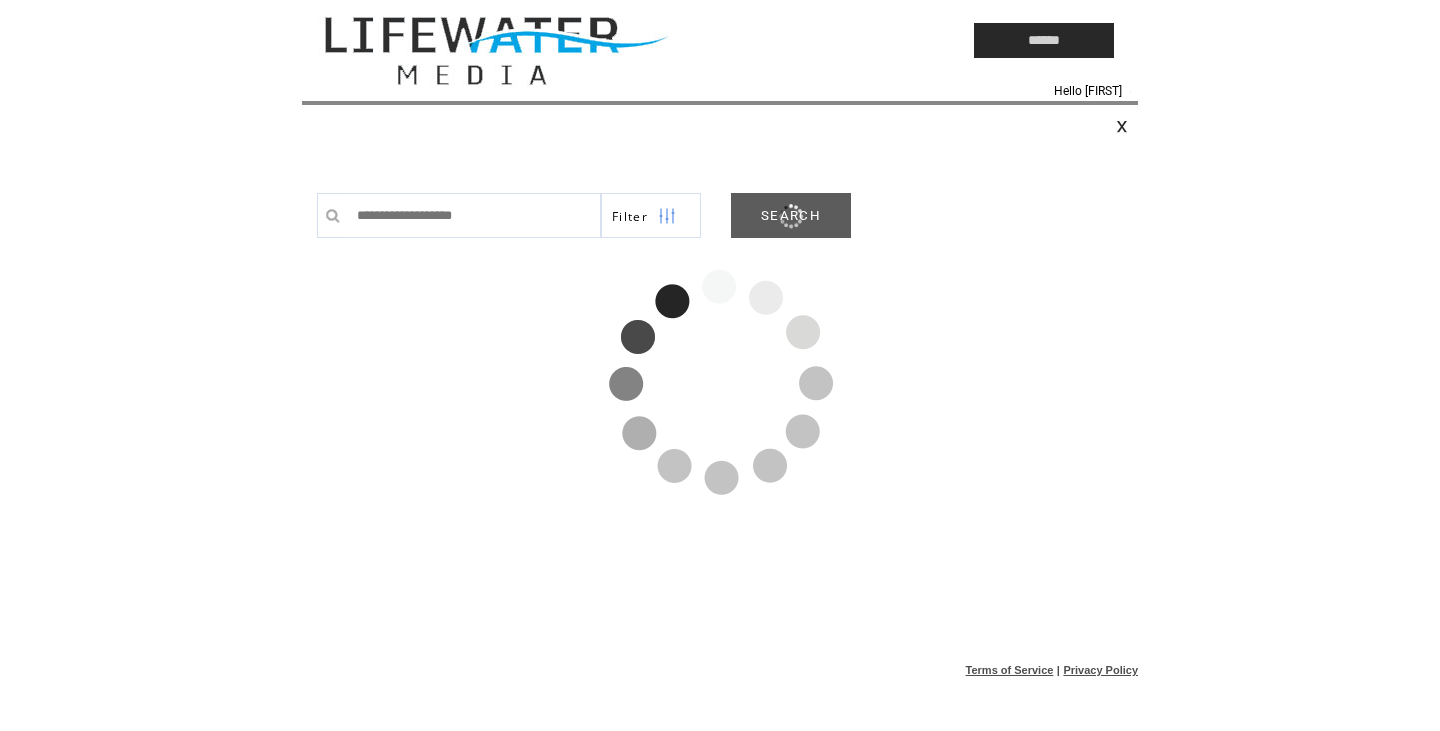 scroll, scrollTop: 0, scrollLeft: 0, axis: both 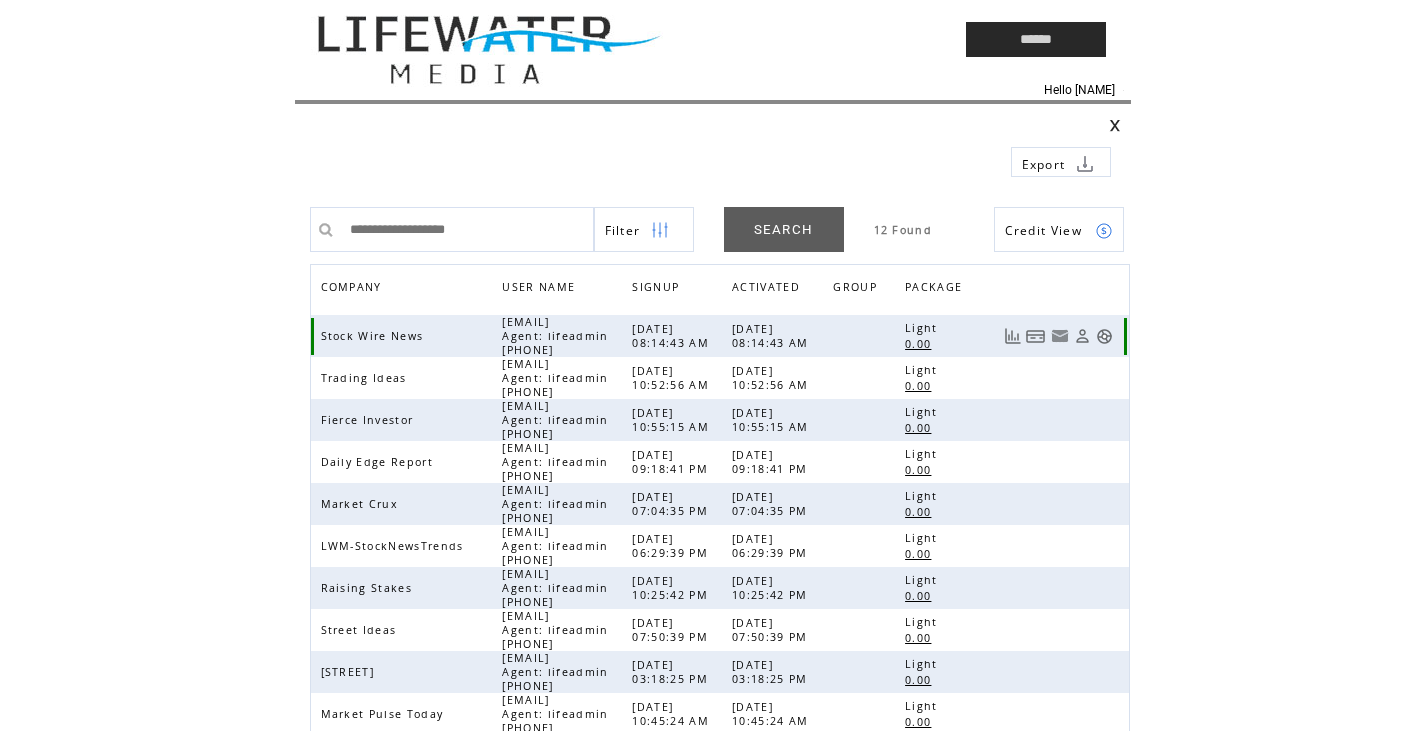 click at bounding box center [1104, 336] 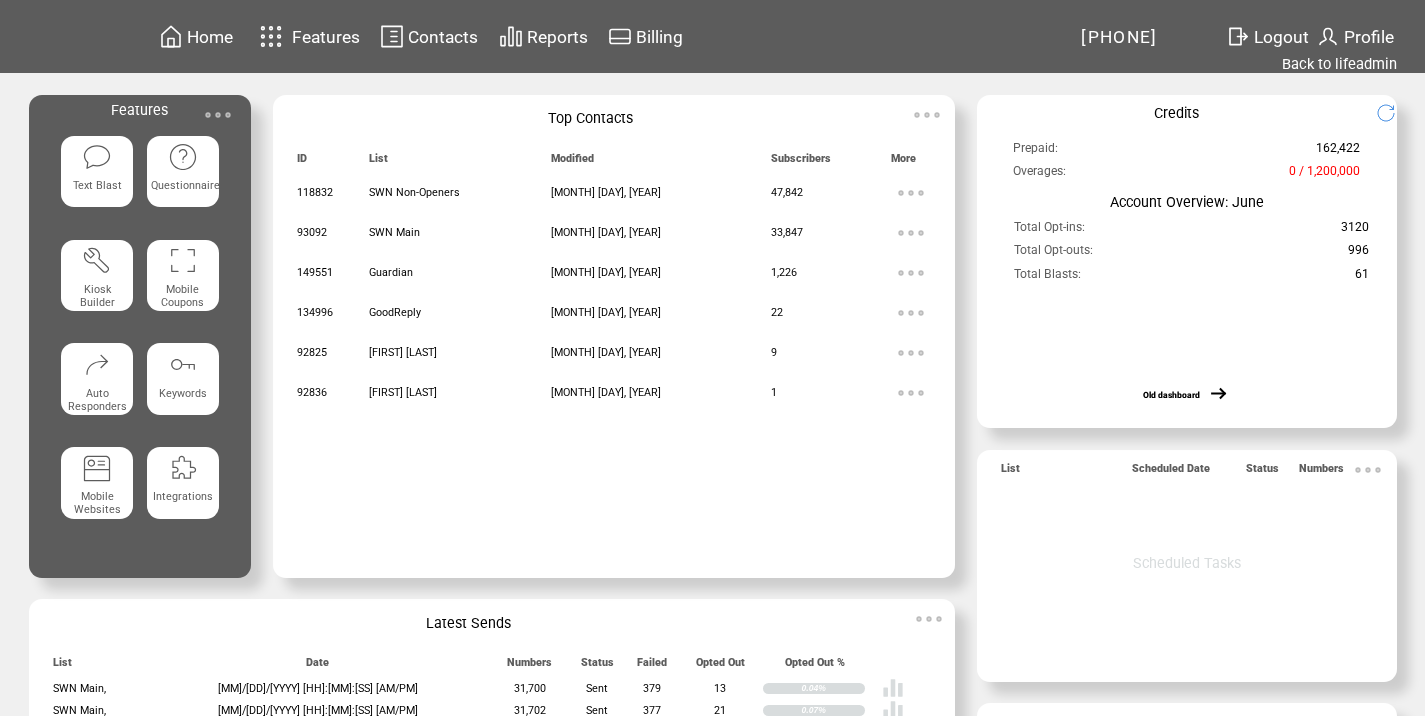 scroll, scrollTop: 0, scrollLeft: 0, axis: both 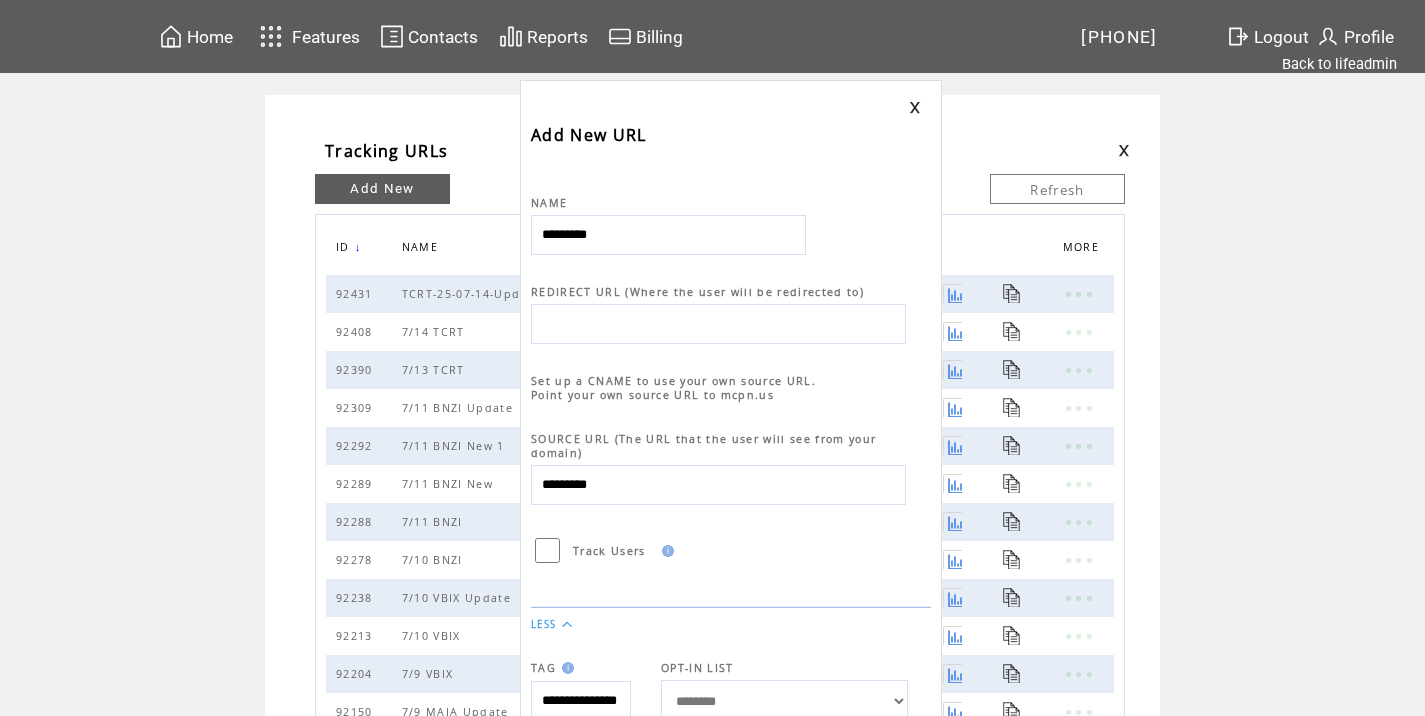 type on "*********" 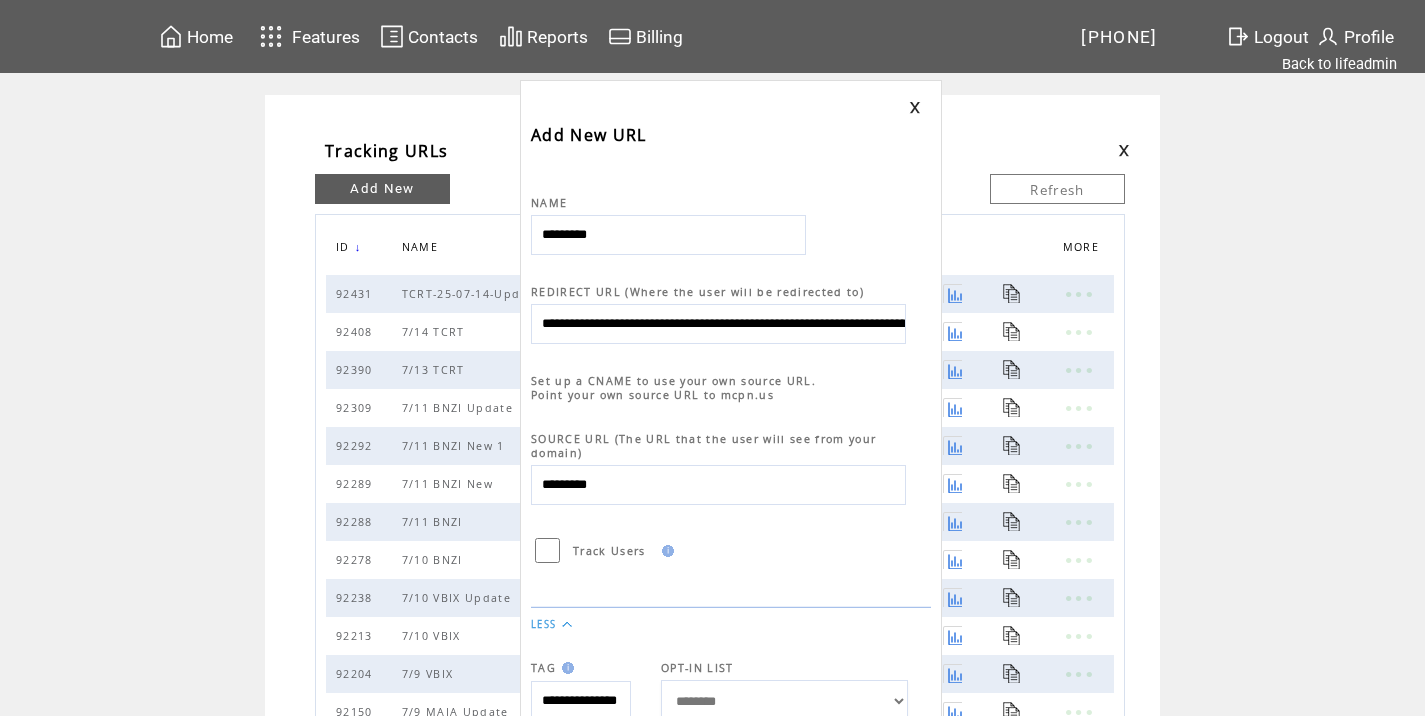 scroll, scrollTop: 0, scrollLeft: 959, axis: horizontal 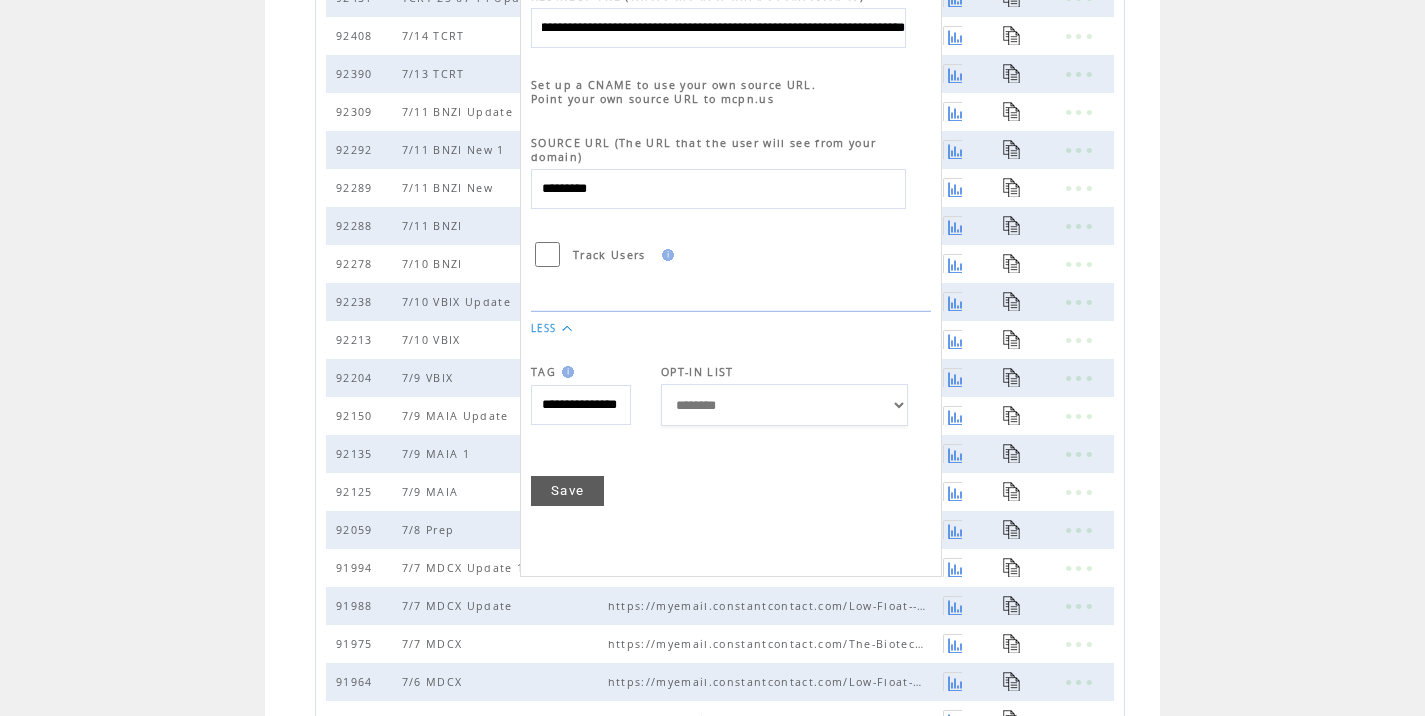 type on "**********" 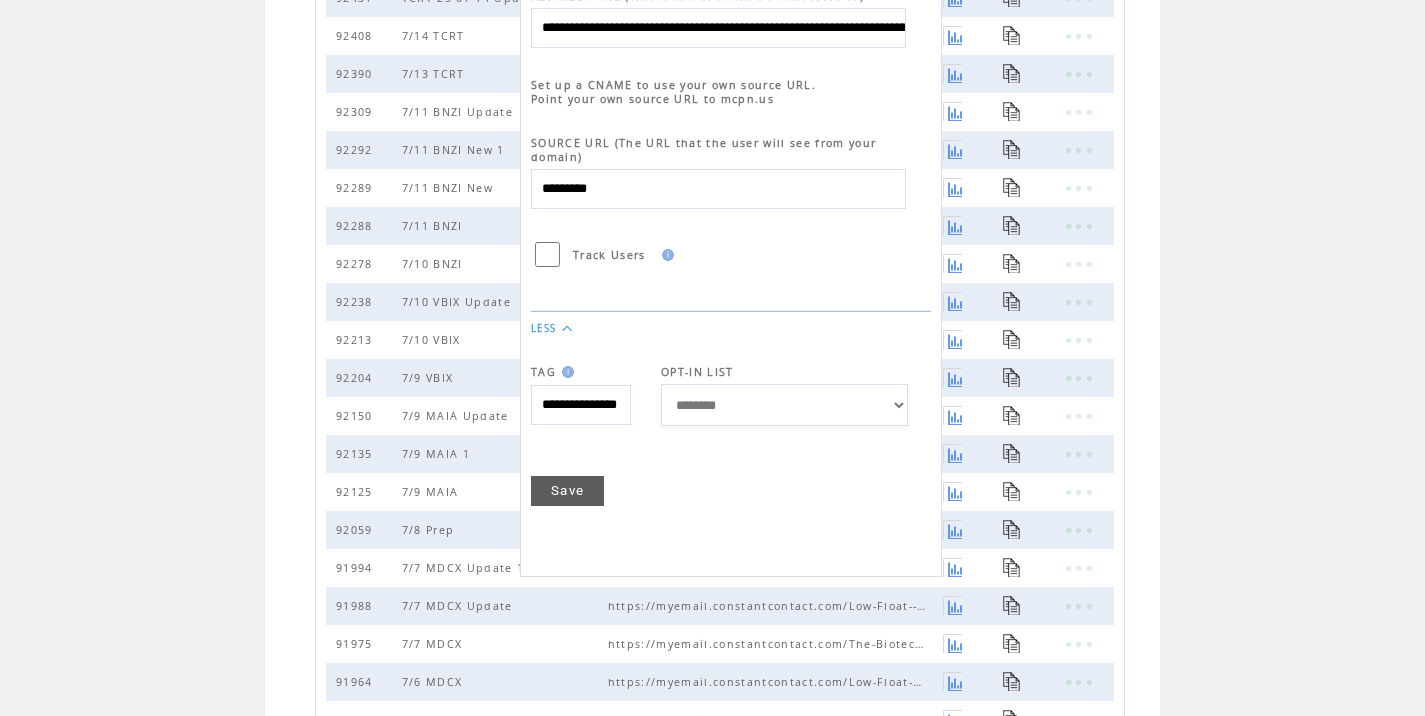 scroll, scrollTop: 0, scrollLeft: 0, axis: both 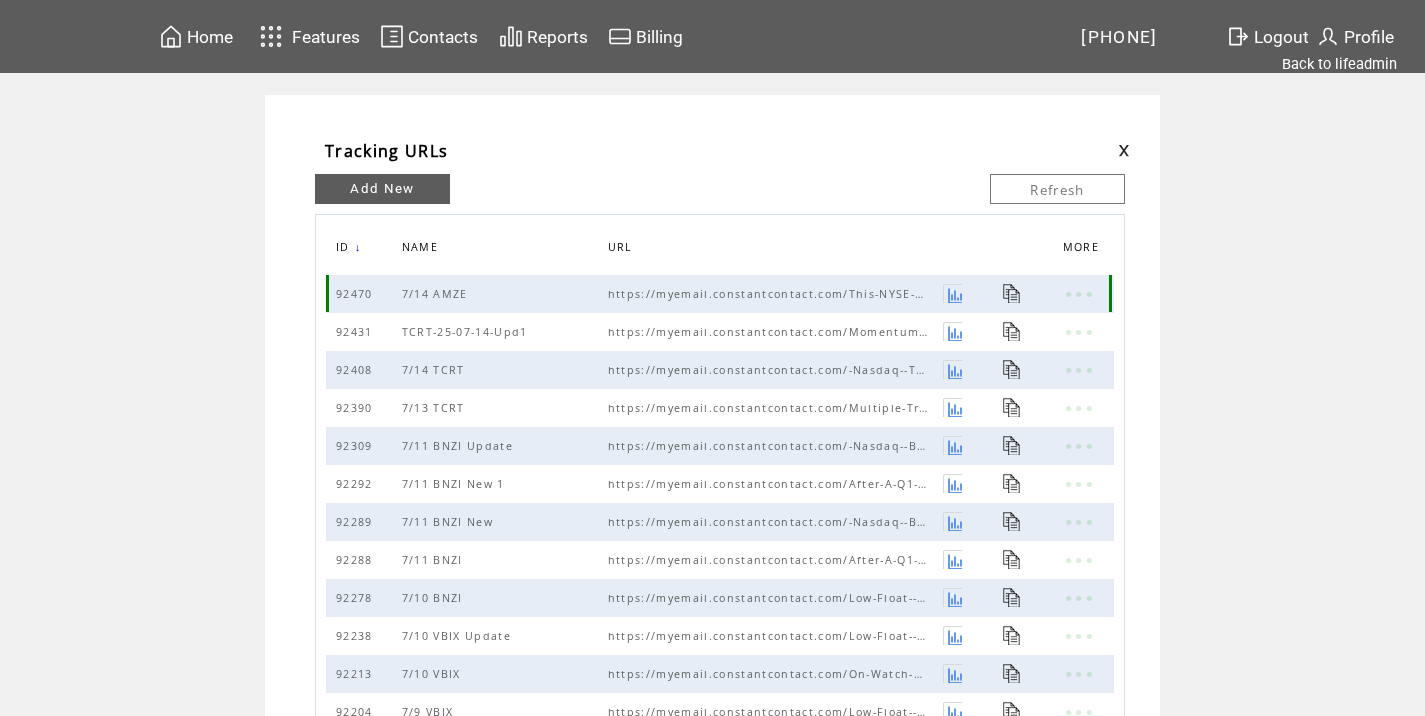 click at bounding box center (1012, 293) 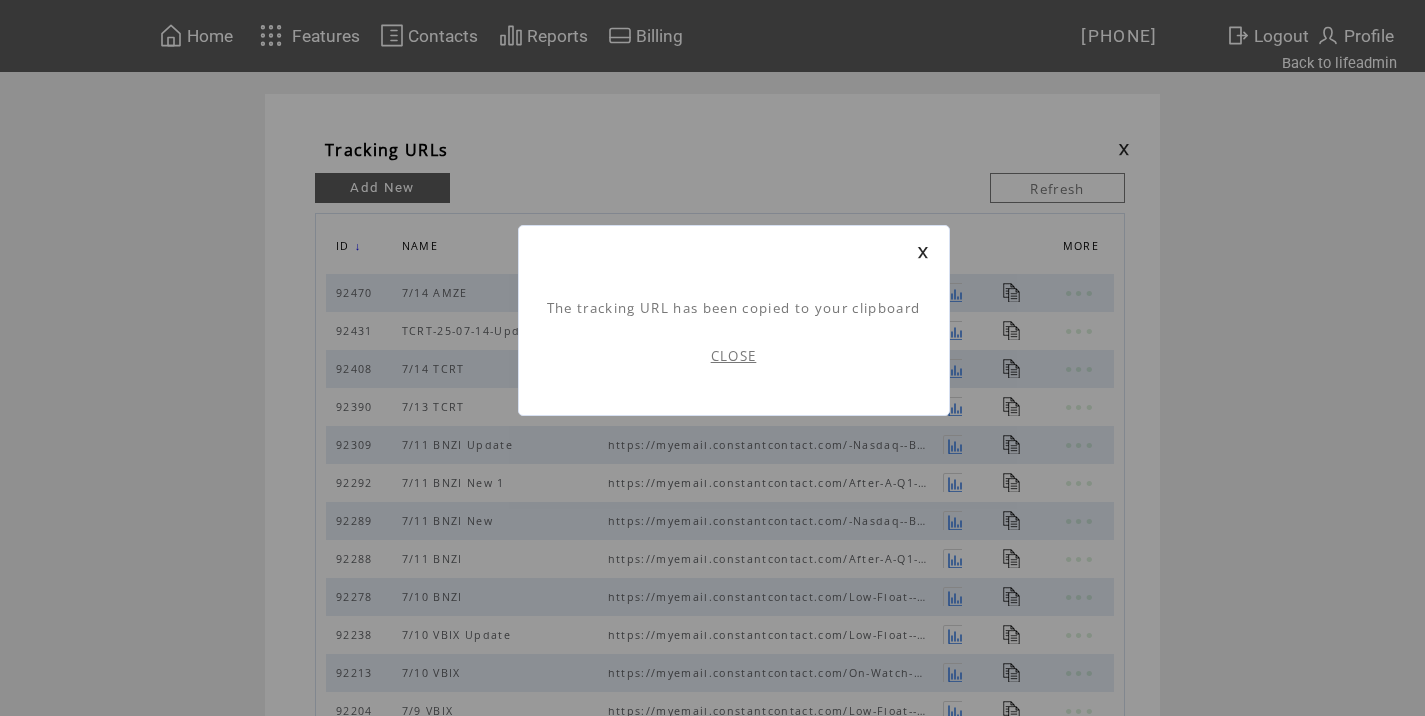 click on "CLOSE" at bounding box center [734, 356] 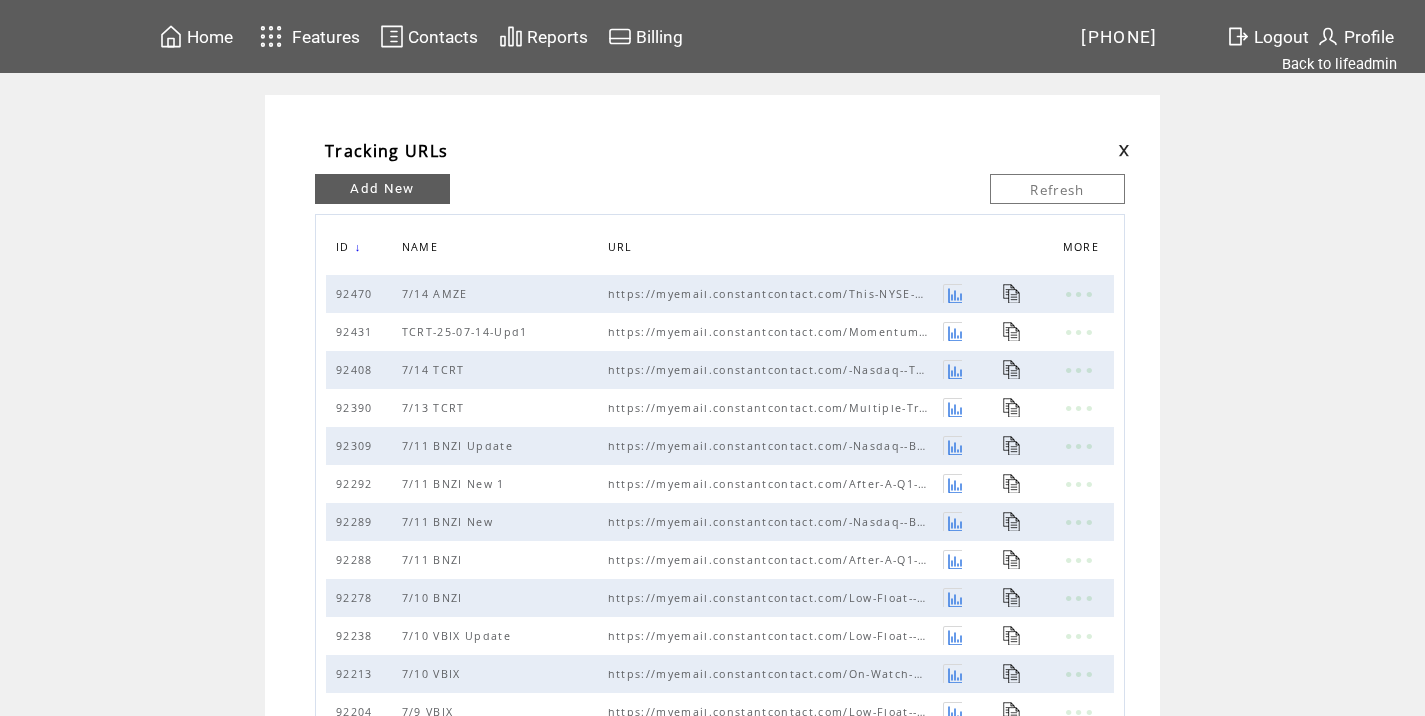 click at bounding box center [1124, 150] 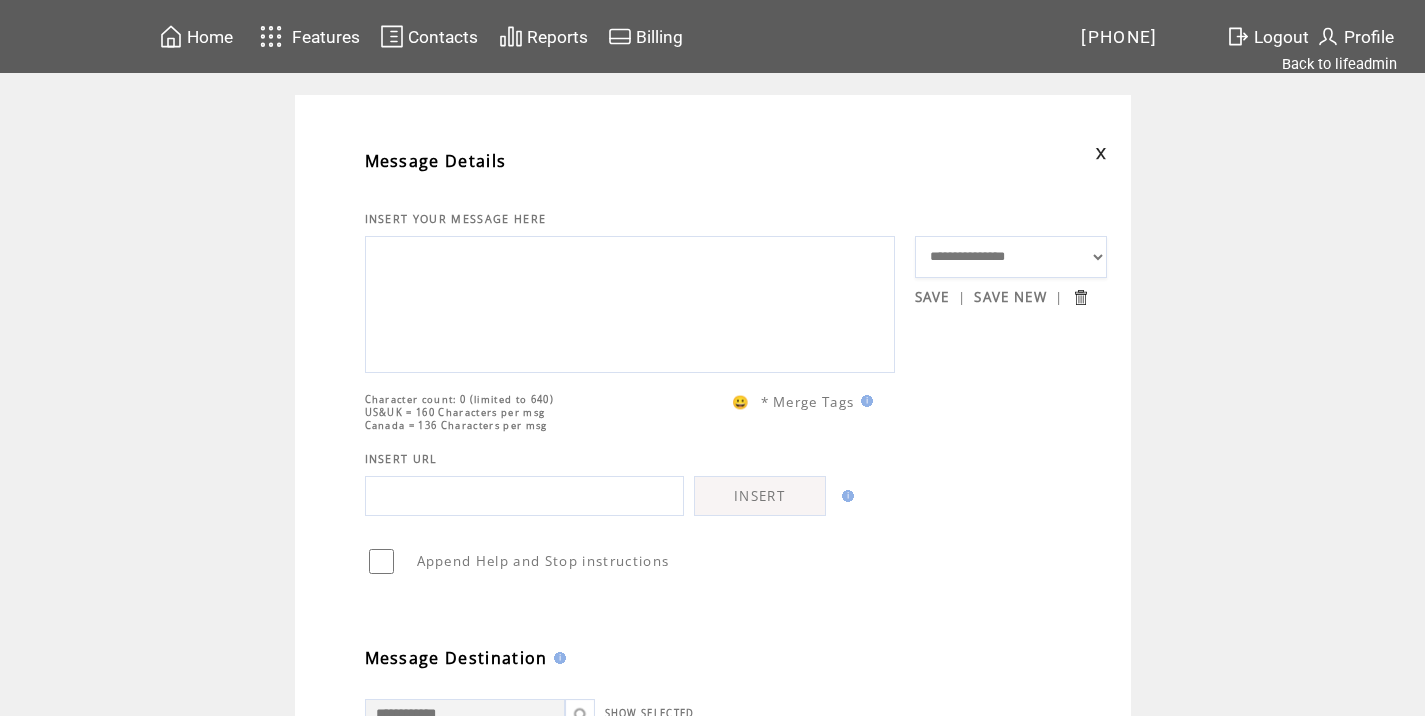 scroll, scrollTop: 0, scrollLeft: 0, axis: both 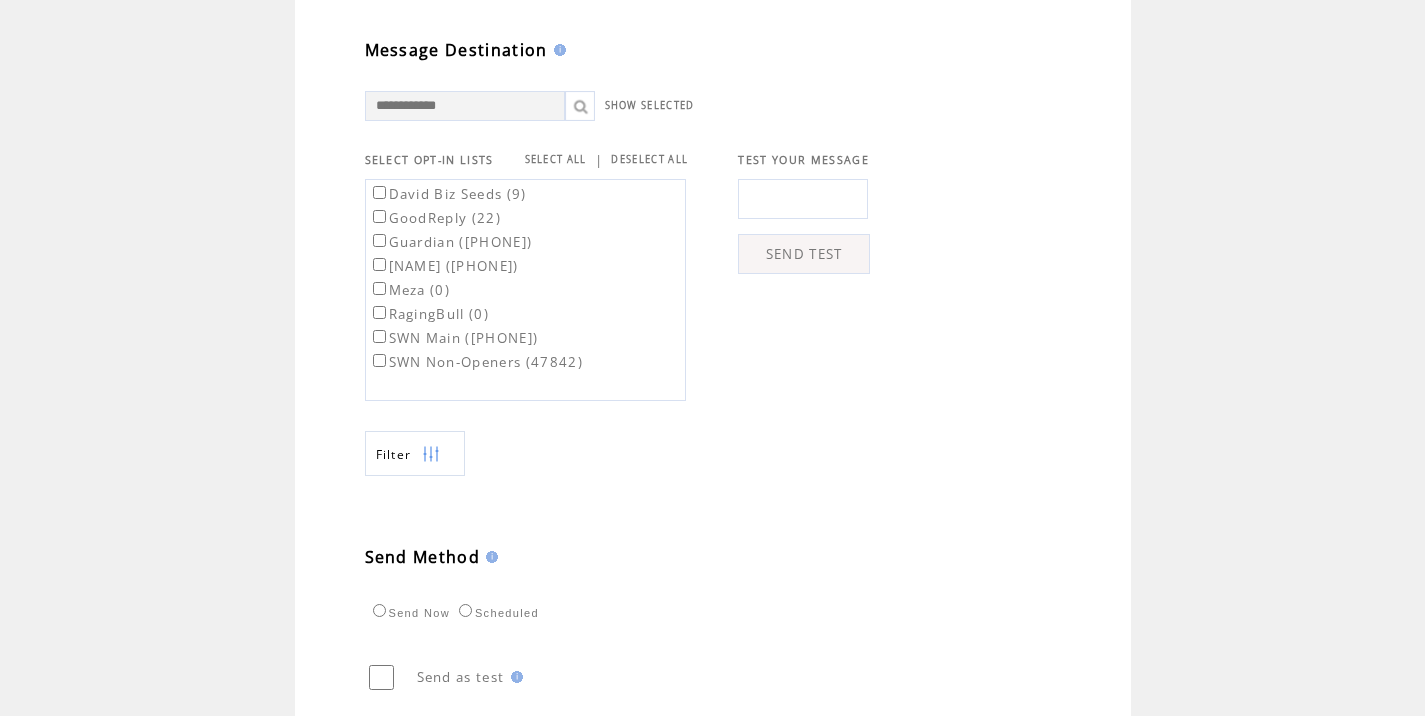 type on "**********" 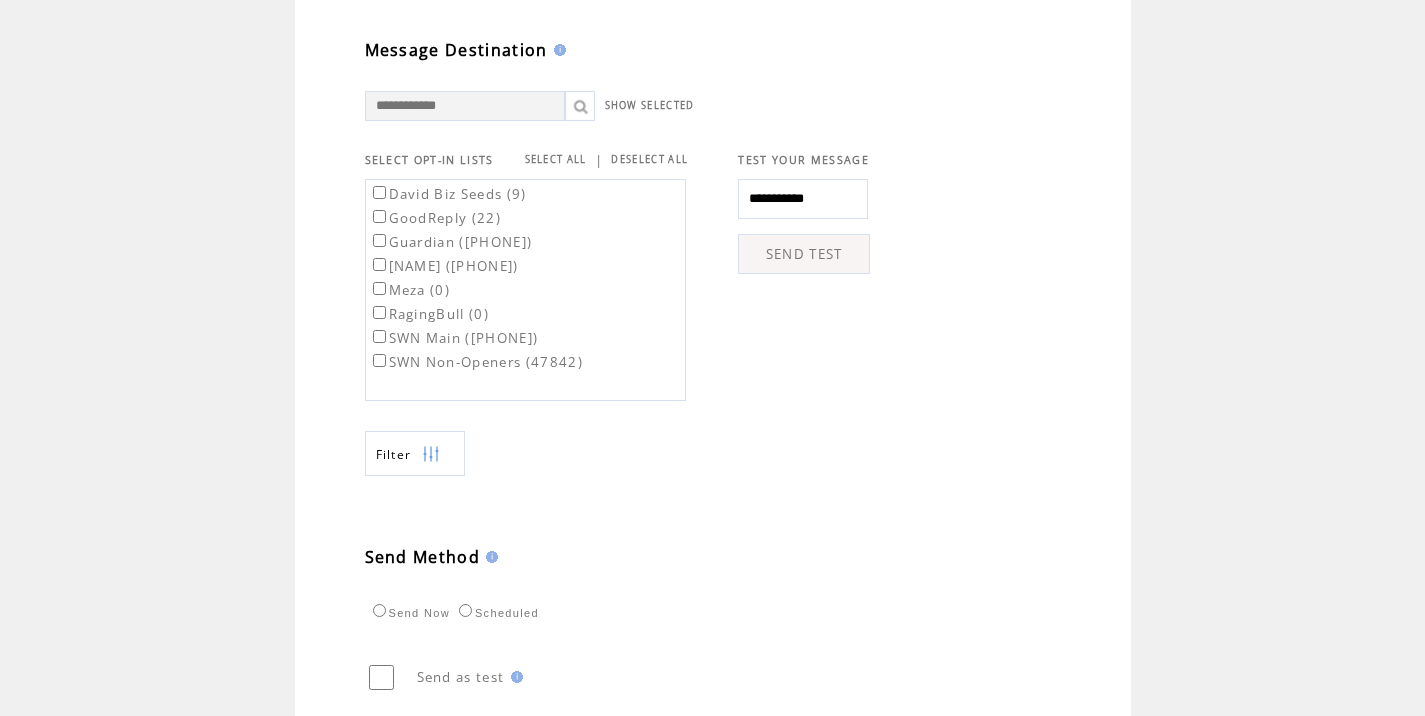 click on "SEND TEST" at bounding box center [804, 254] 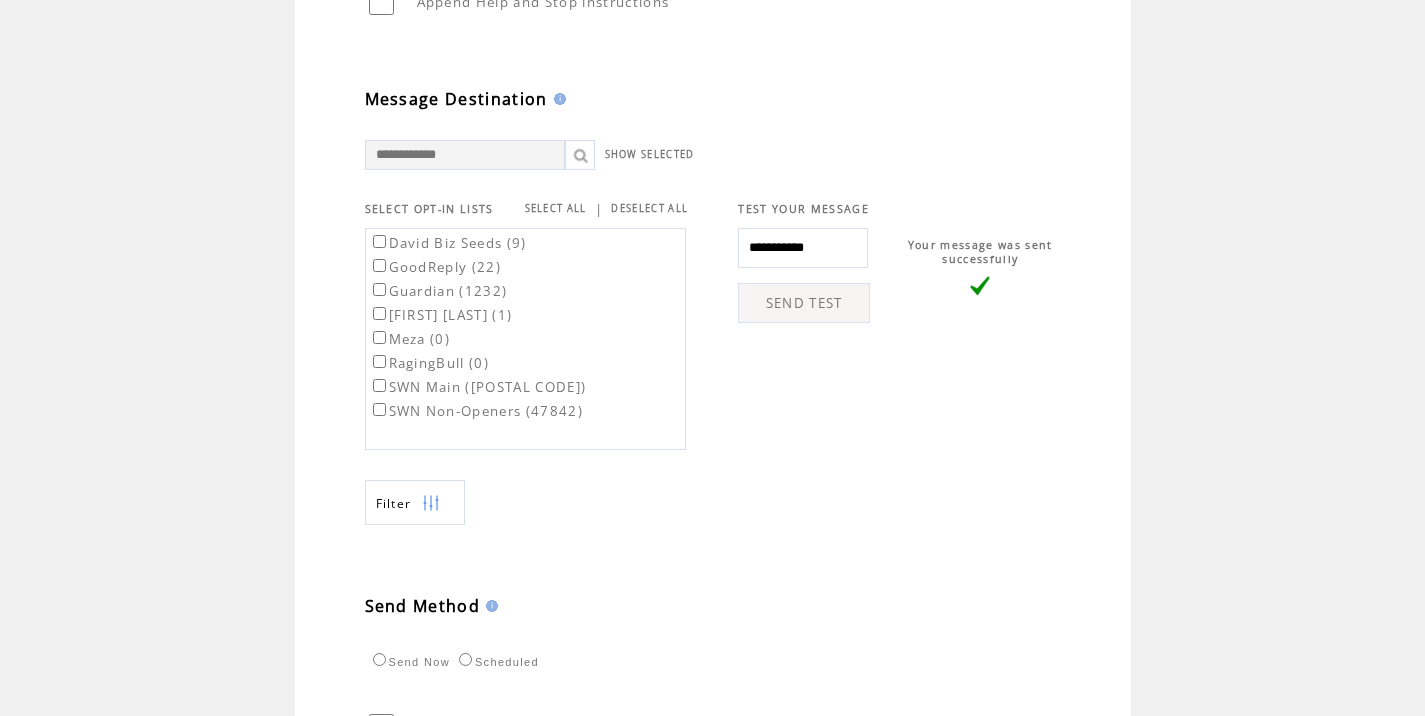 scroll, scrollTop: 616, scrollLeft: 0, axis: vertical 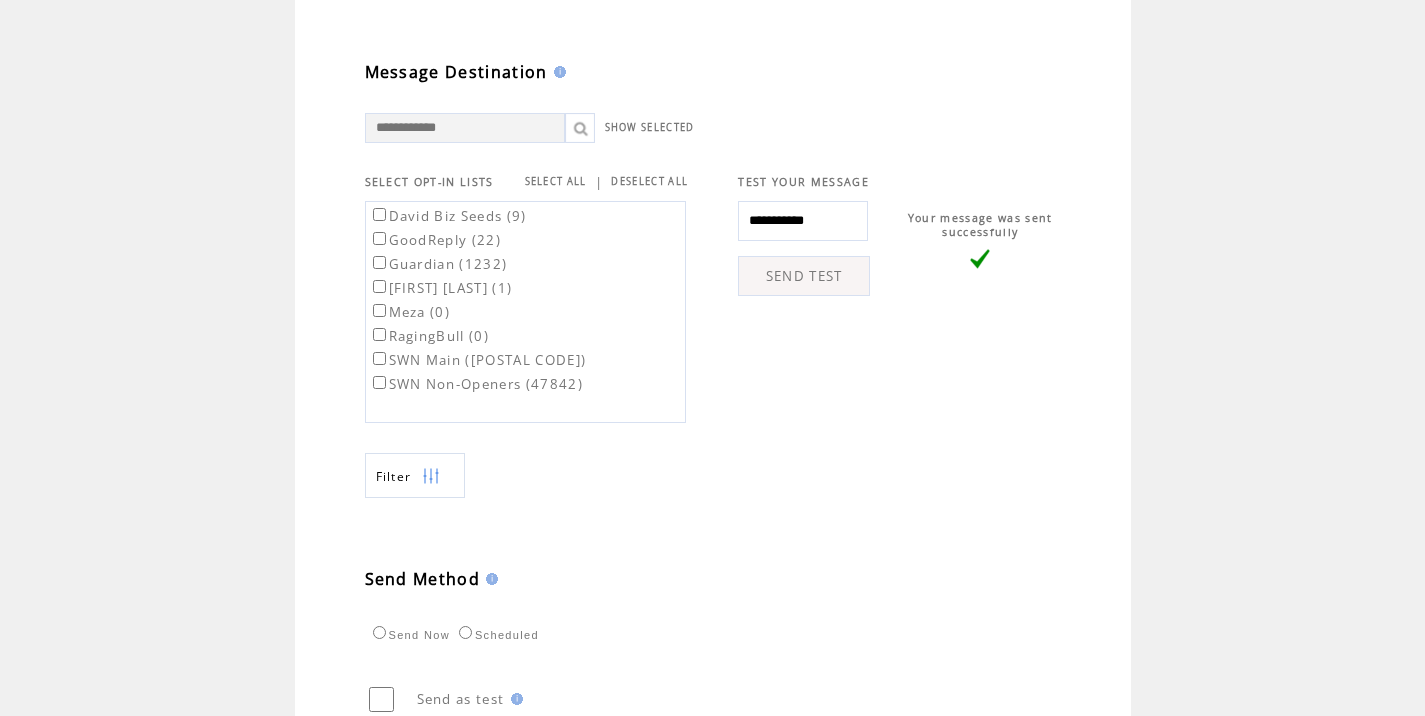 click on "SWN Main ([POSTAL CODE])" at bounding box center (478, 360) 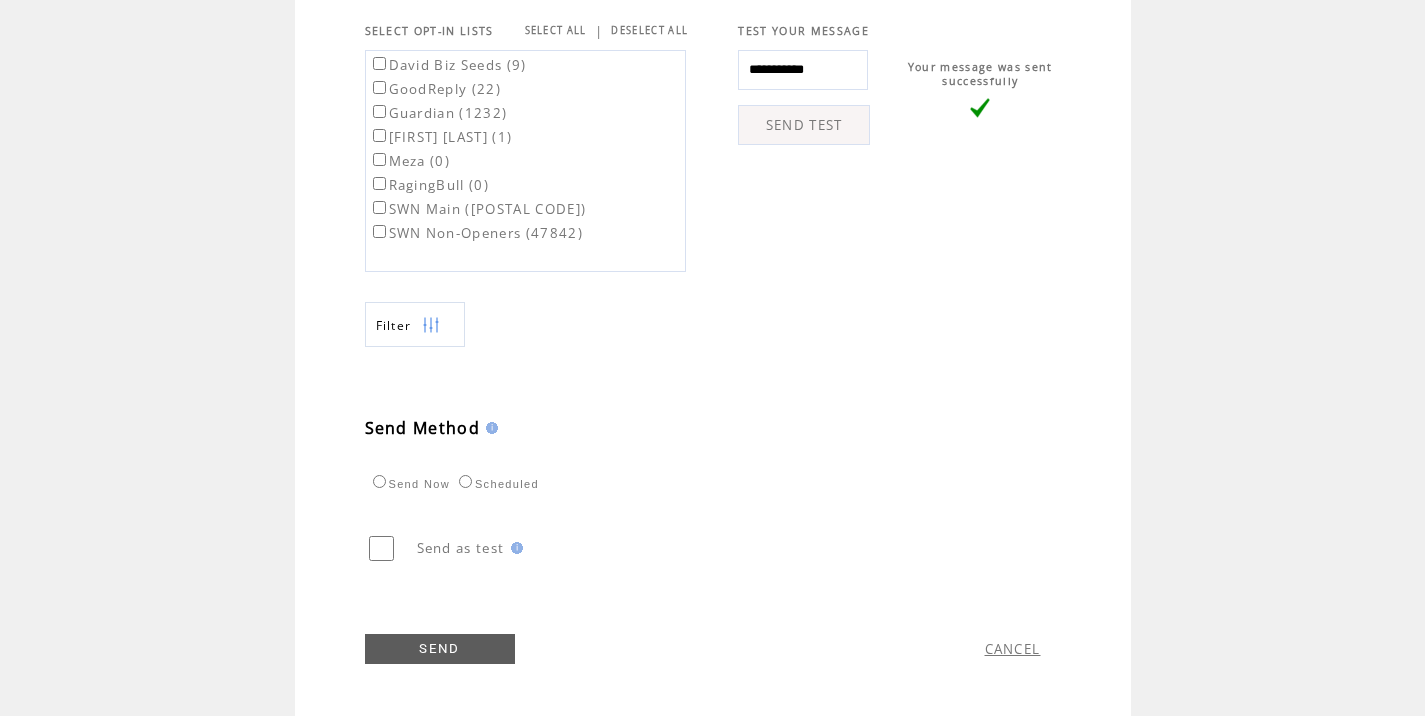 scroll, scrollTop: 774, scrollLeft: 0, axis: vertical 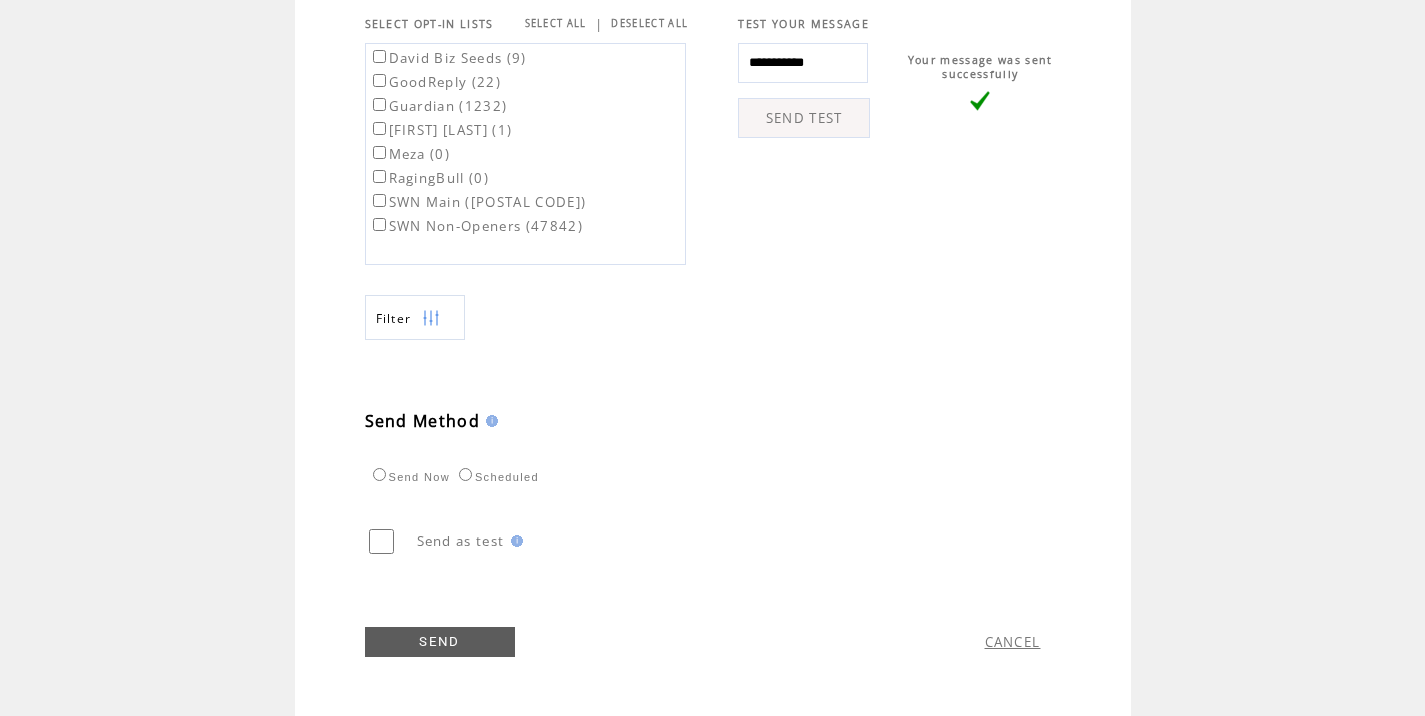 click on "Scheduled" at bounding box center (496, 477) 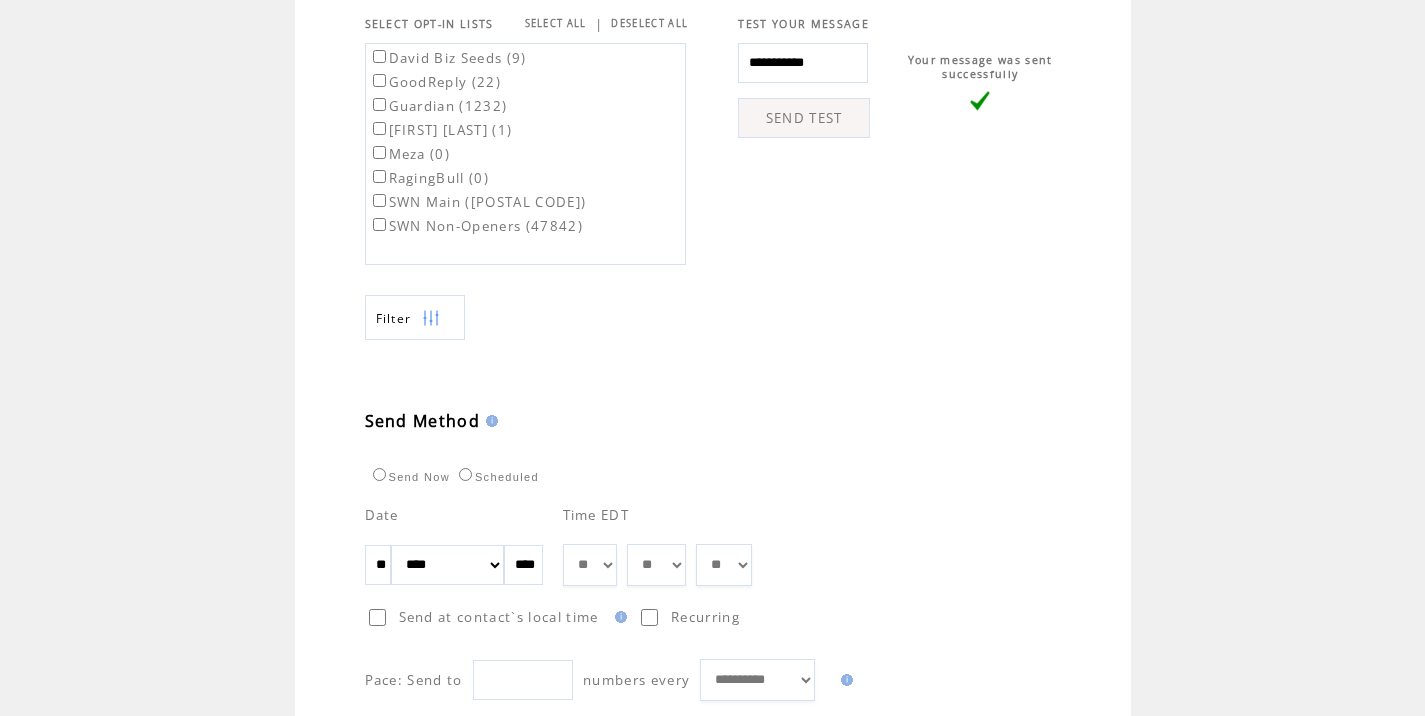 click on "** 	 ** 	 ** 	 ** 	 ** 	 ** 	 ** 	 ** 	 ** 	 ** 	 ** 	 ** 	 **" at bounding box center [590, 565] 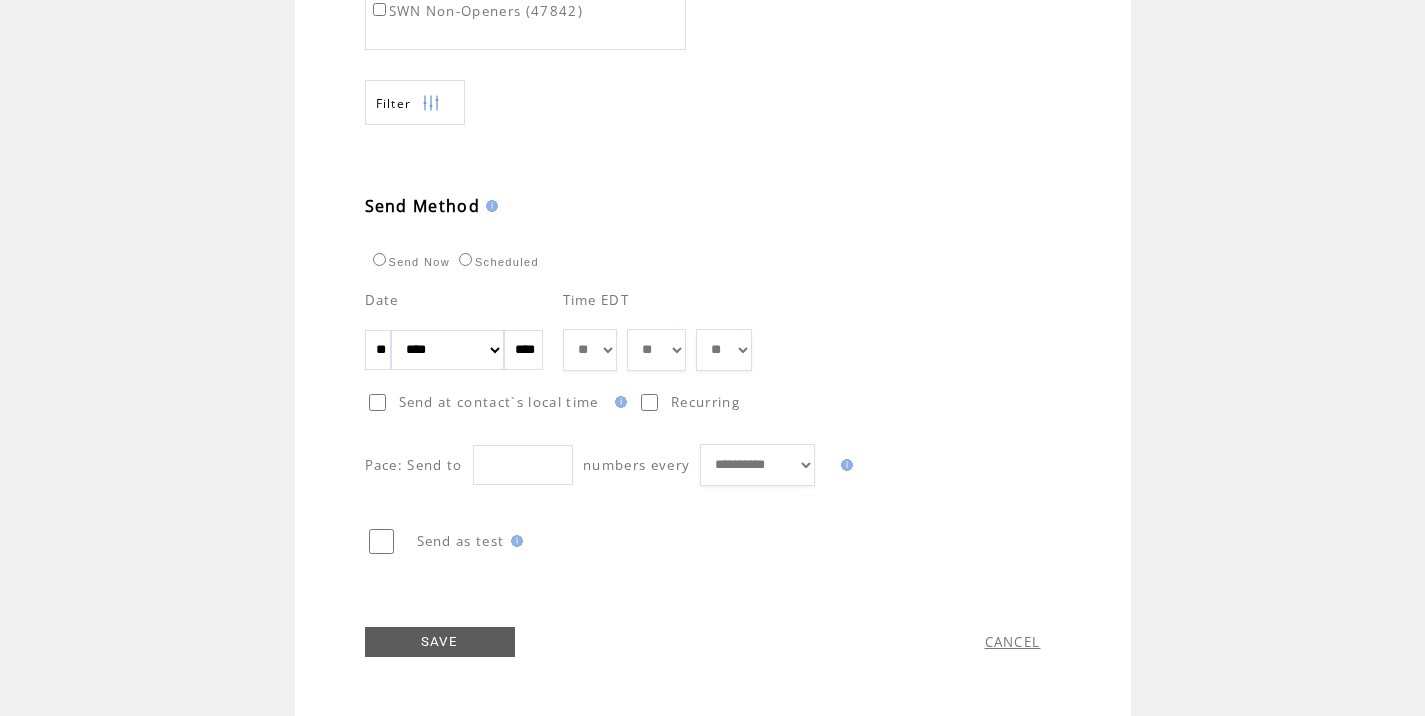 click on "SAVE" at bounding box center [440, 642] 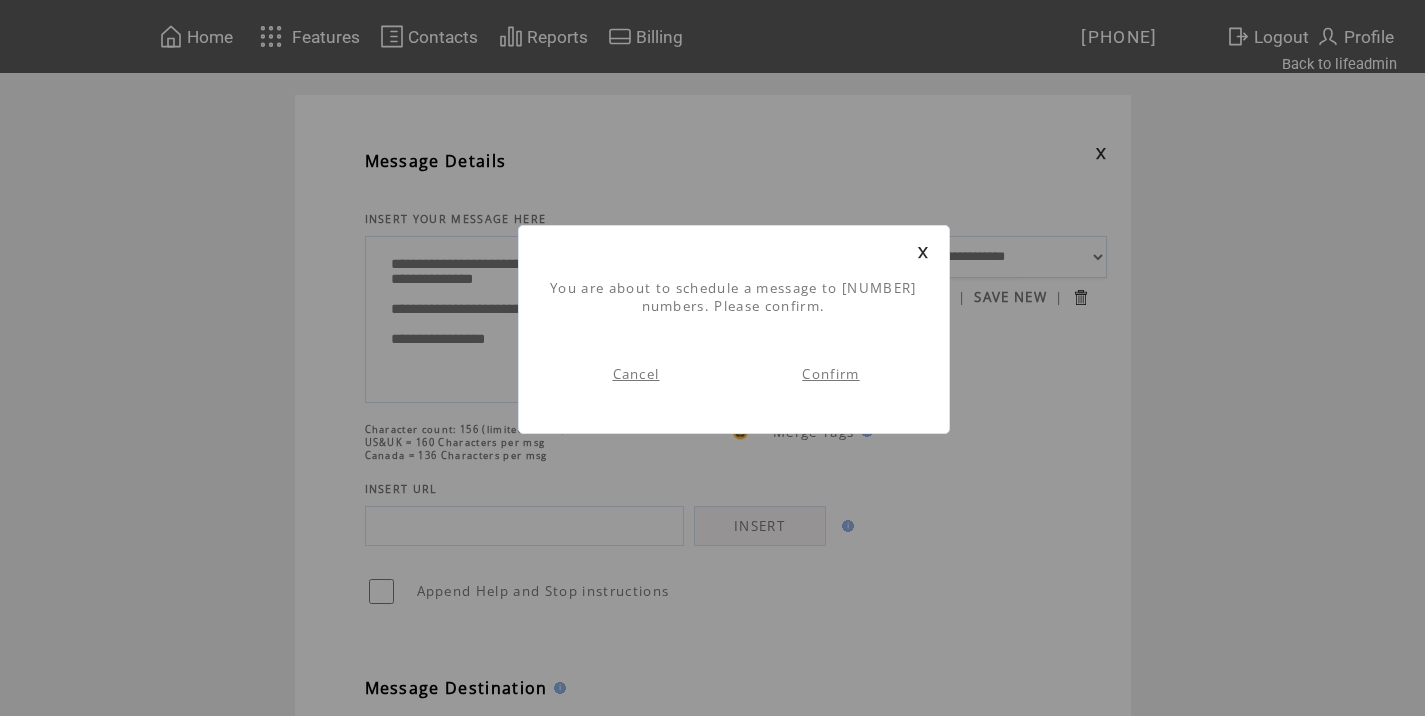 scroll, scrollTop: 1, scrollLeft: 0, axis: vertical 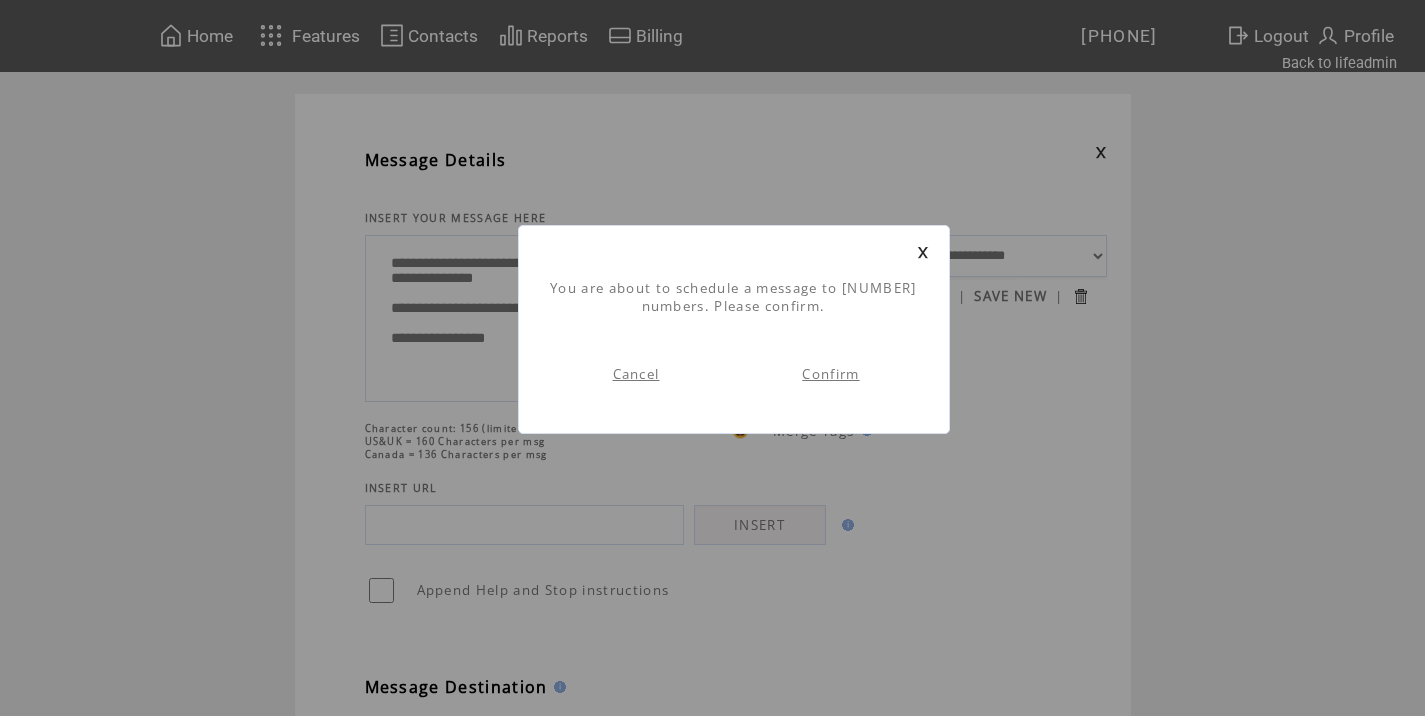 click on "Confirm" at bounding box center (830, 374) 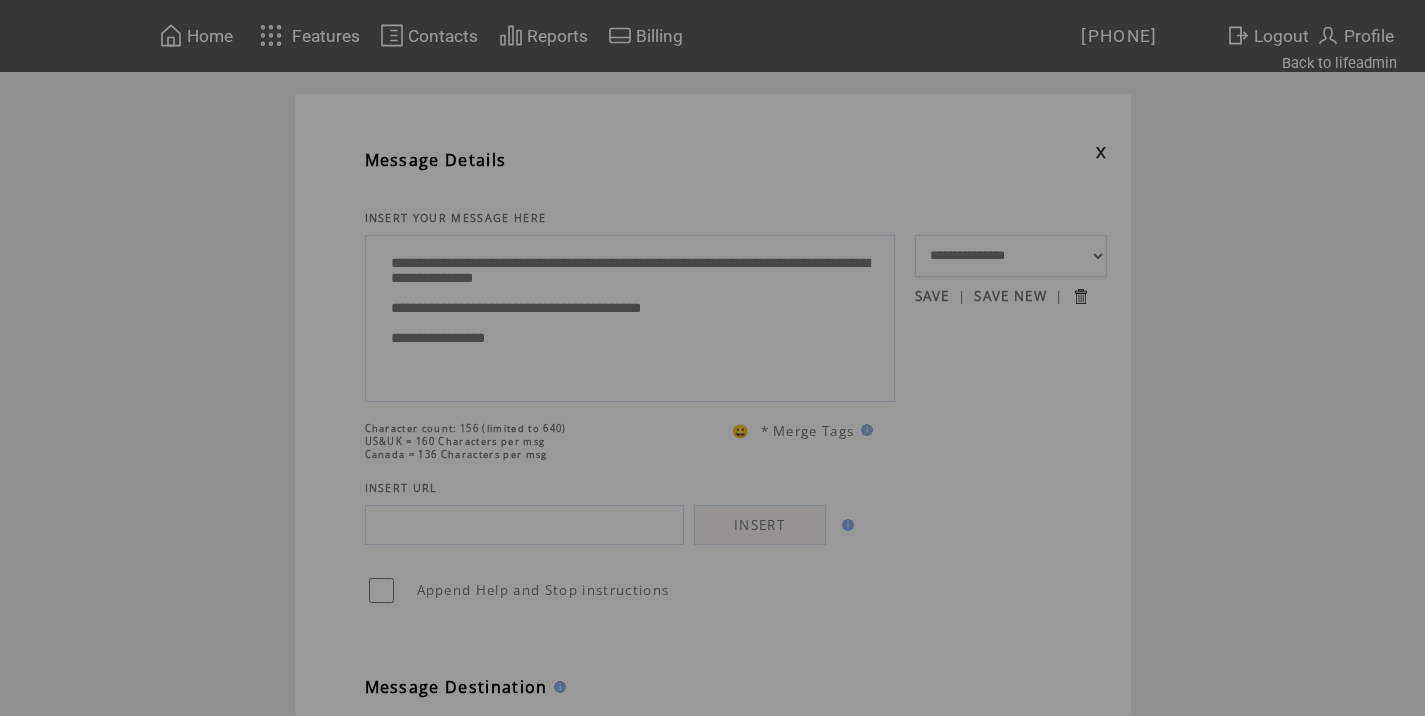 scroll, scrollTop: 0, scrollLeft: 0, axis: both 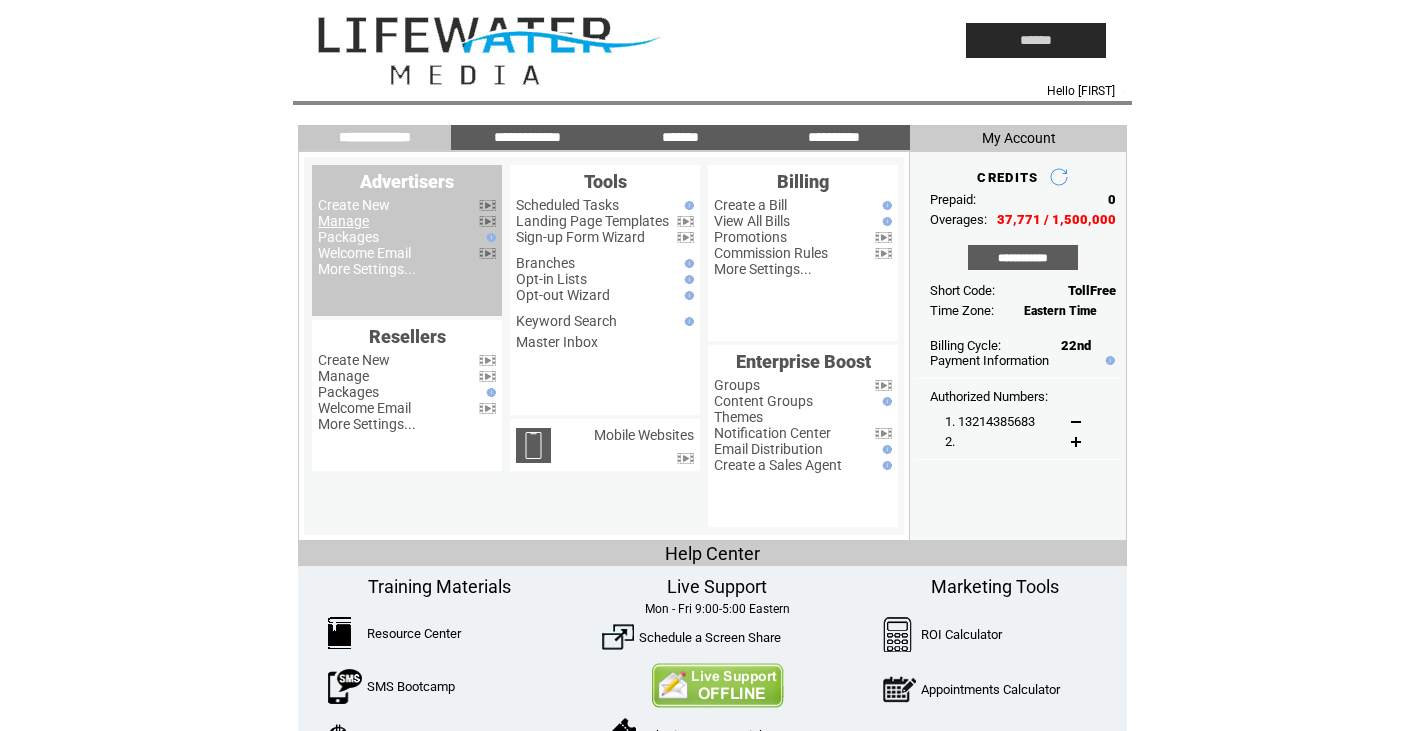 click on "Manage" at bounding box center (343, 221) 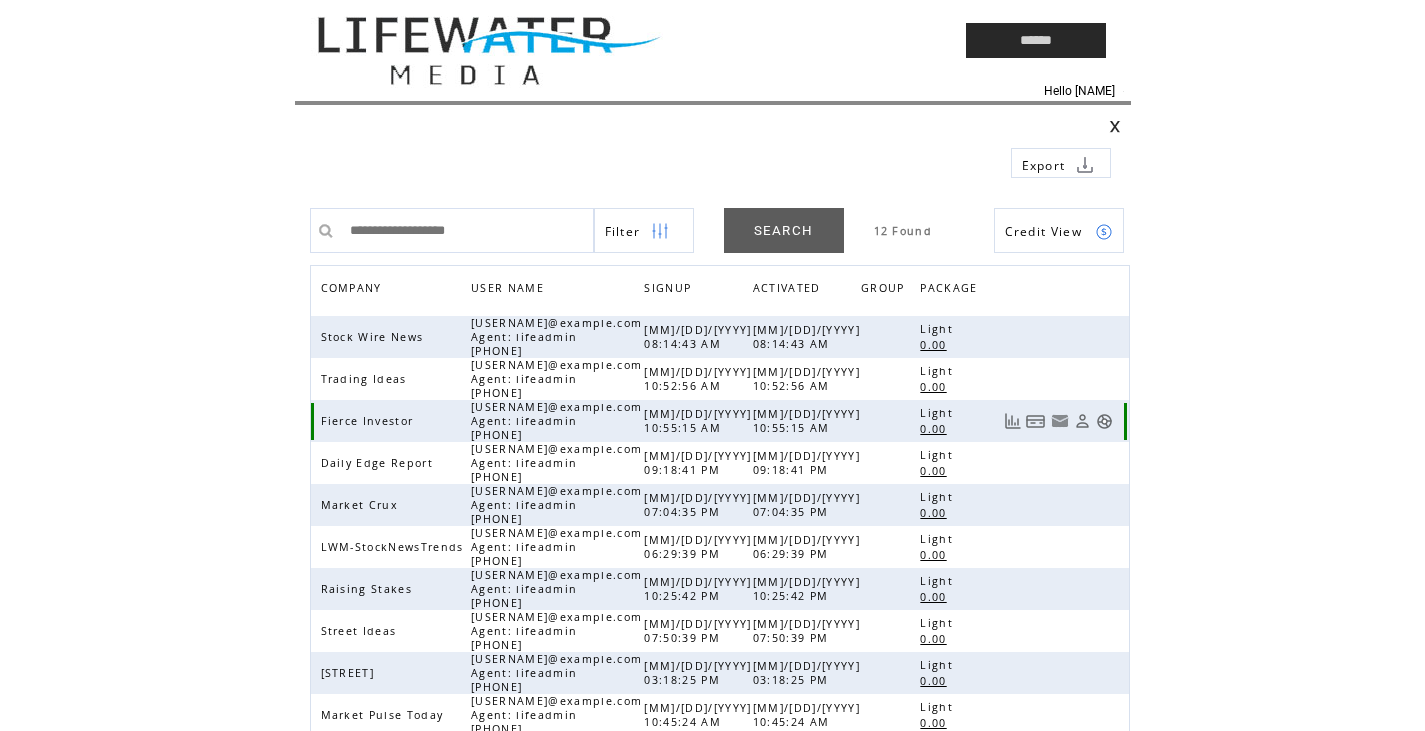 scroll, scrollTop: 0, scrollLeft: 0, axis: both 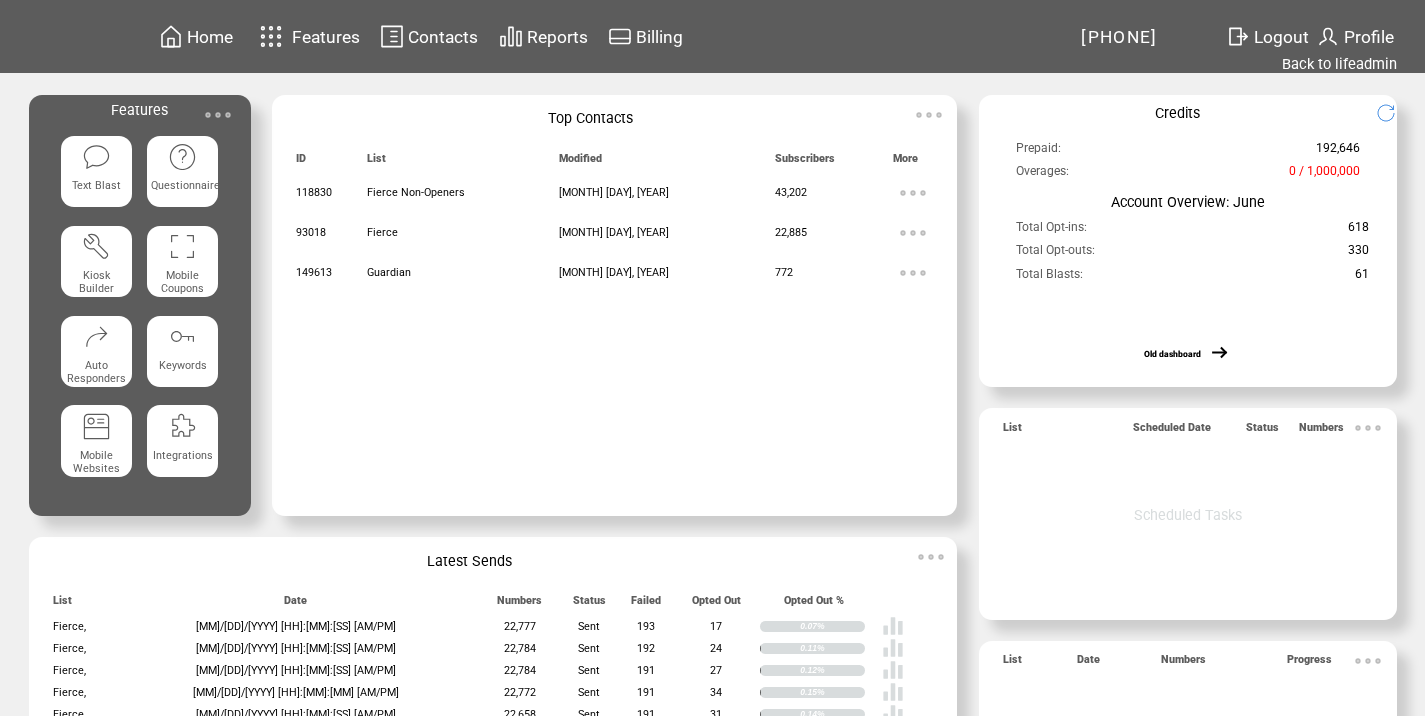 click at bounding box center (218, 115) 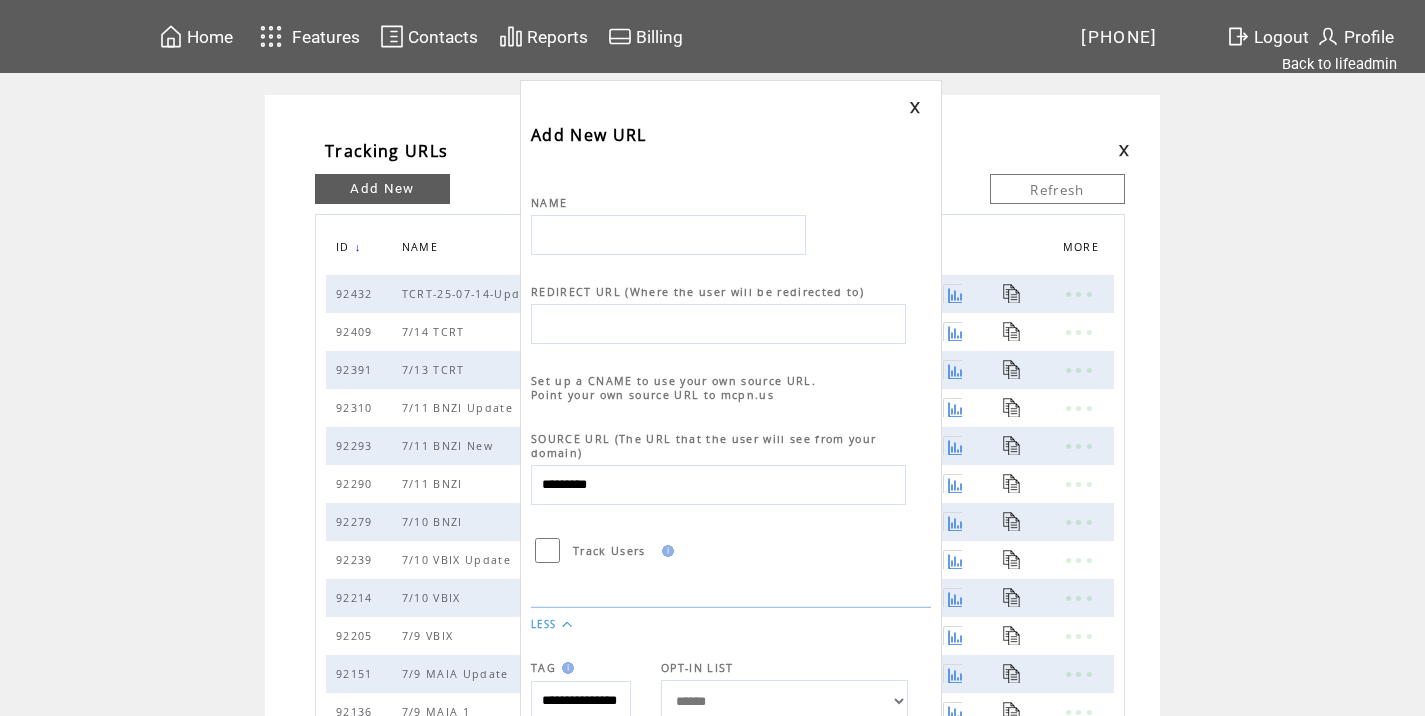 scroll, scrollTop: 0, scrollLeft: 0, axis: both 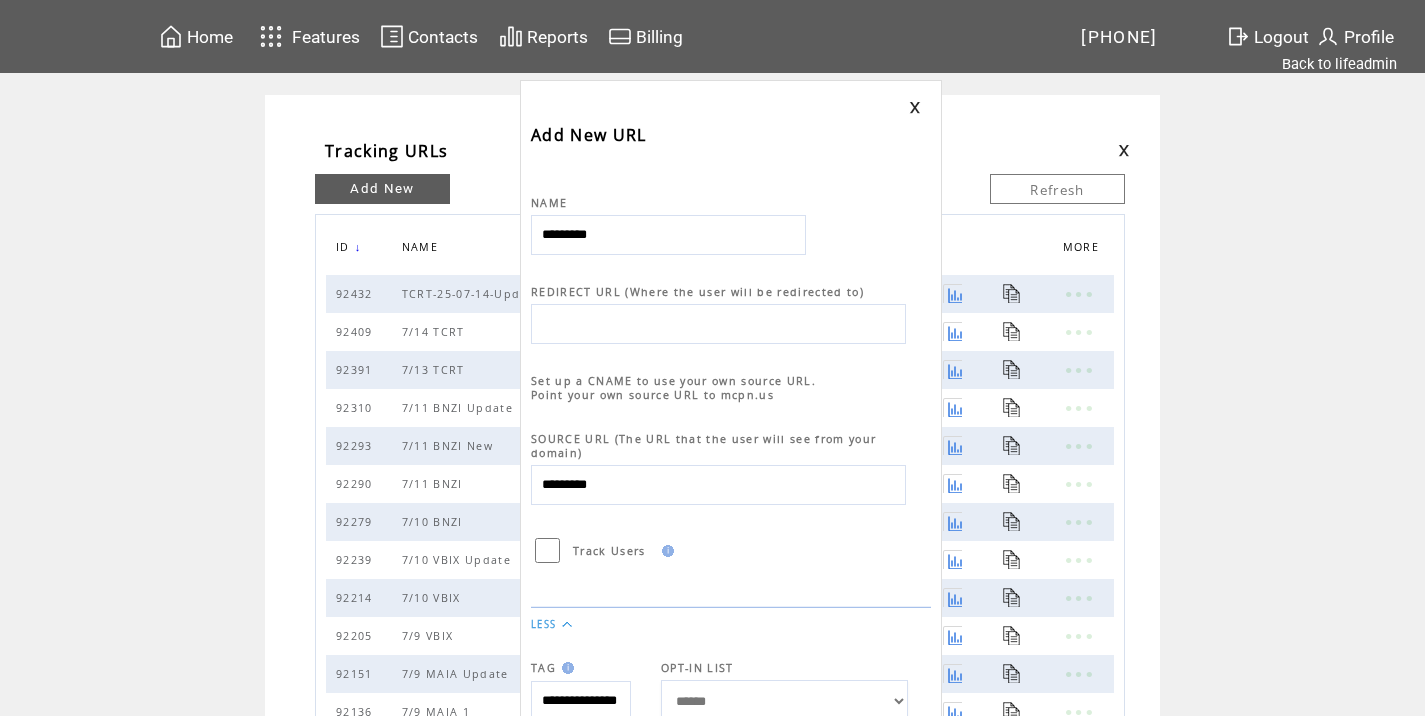 type on "*********" 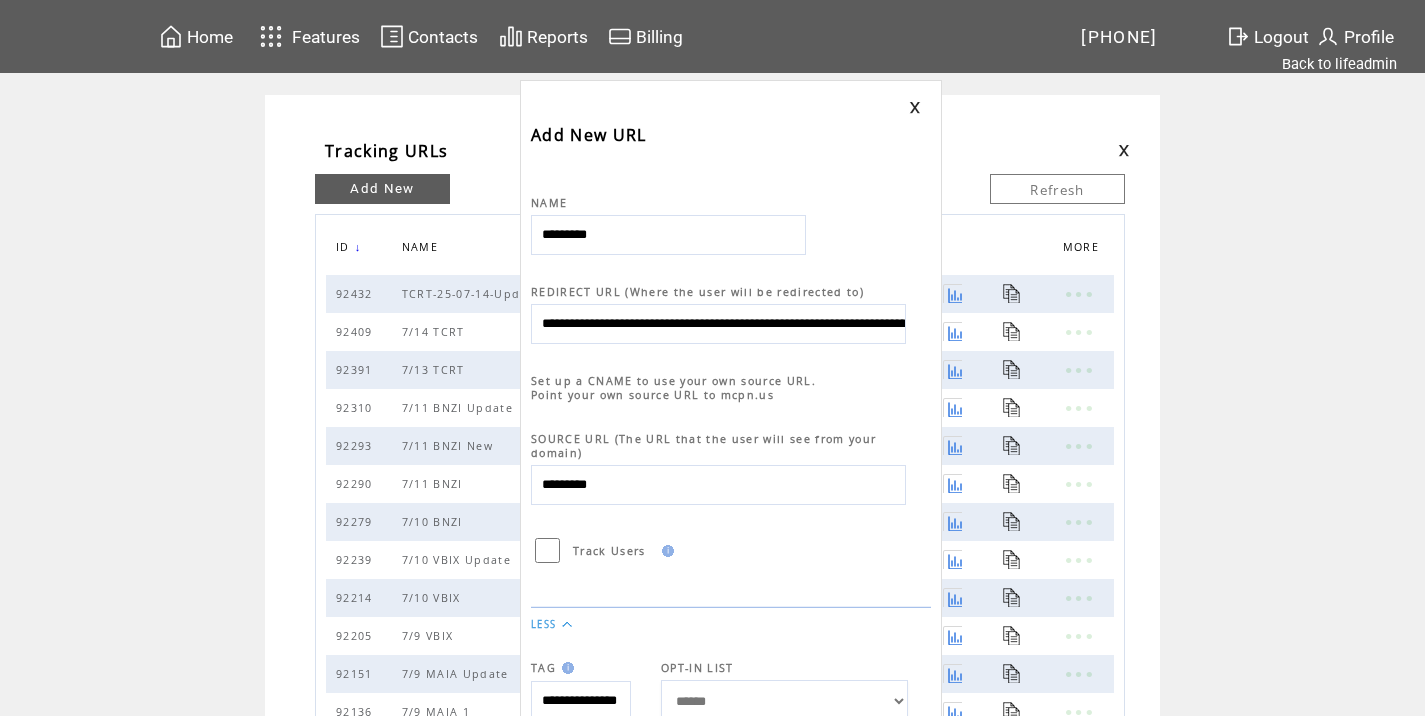 scroll, scrollTop: 0, scrollLeft: 950, axis: horizontal 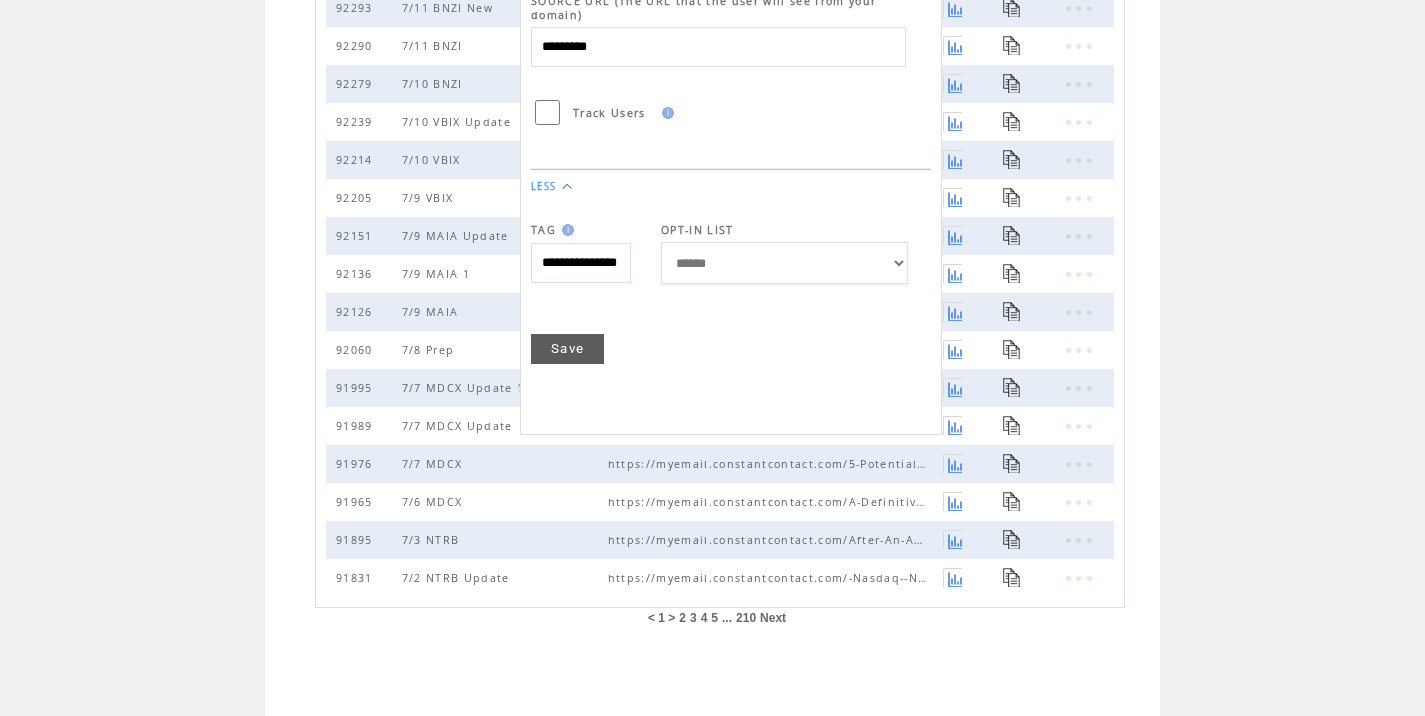 type on "**********" 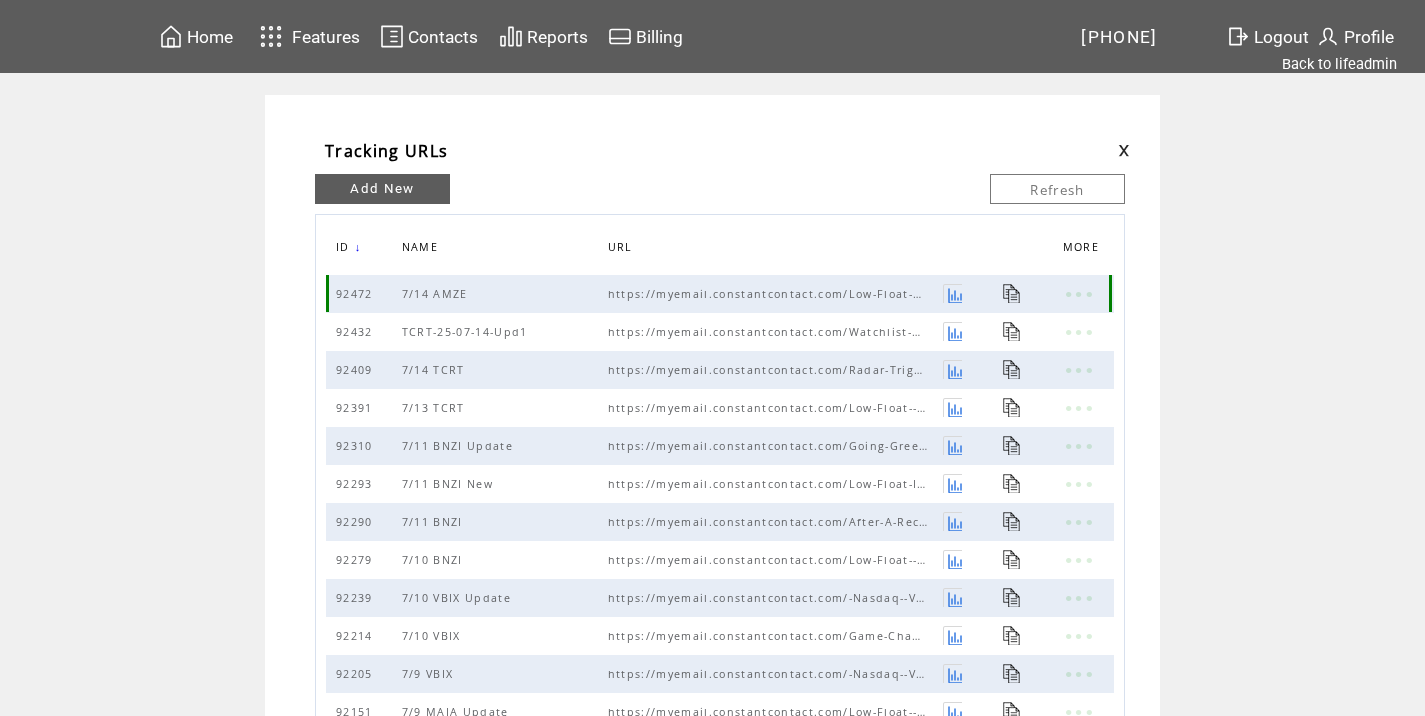 click at bounding box center [1012, 293] 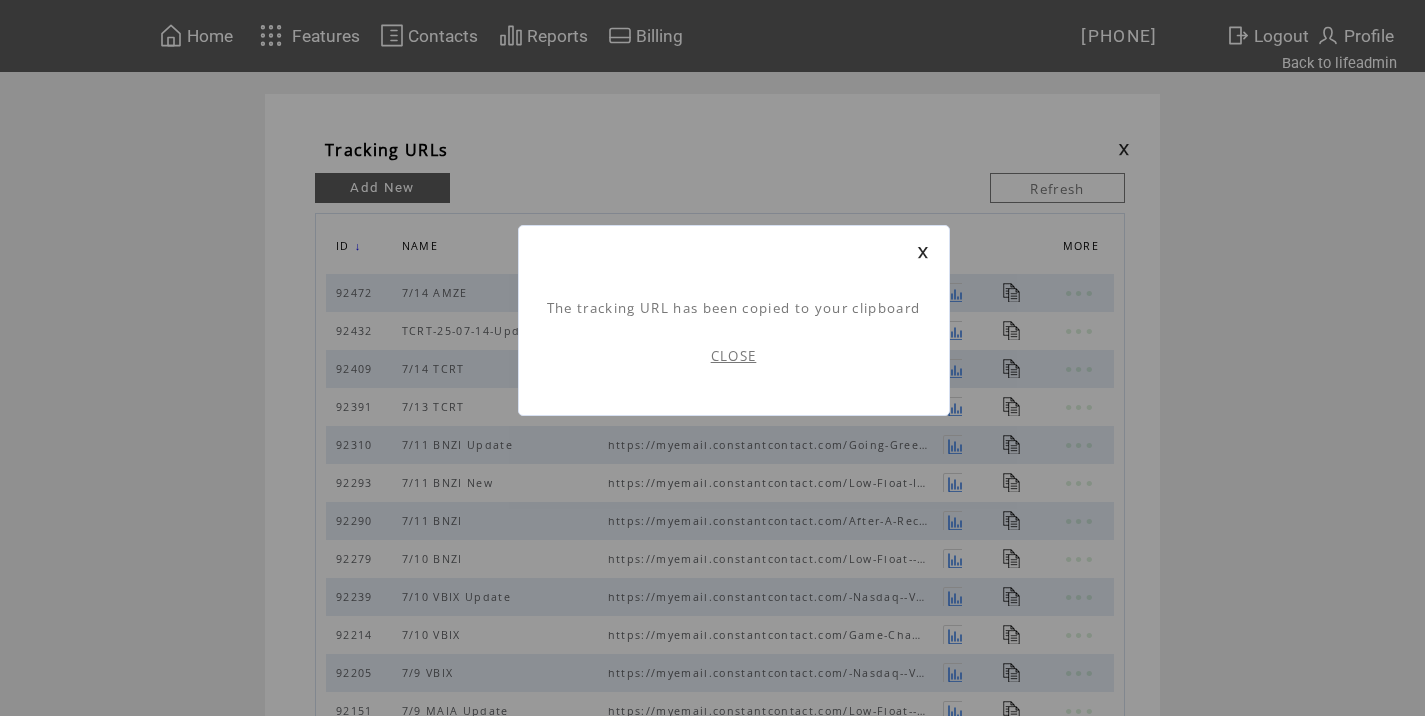 click on "CLOSE" at bounding box center (734, 356) 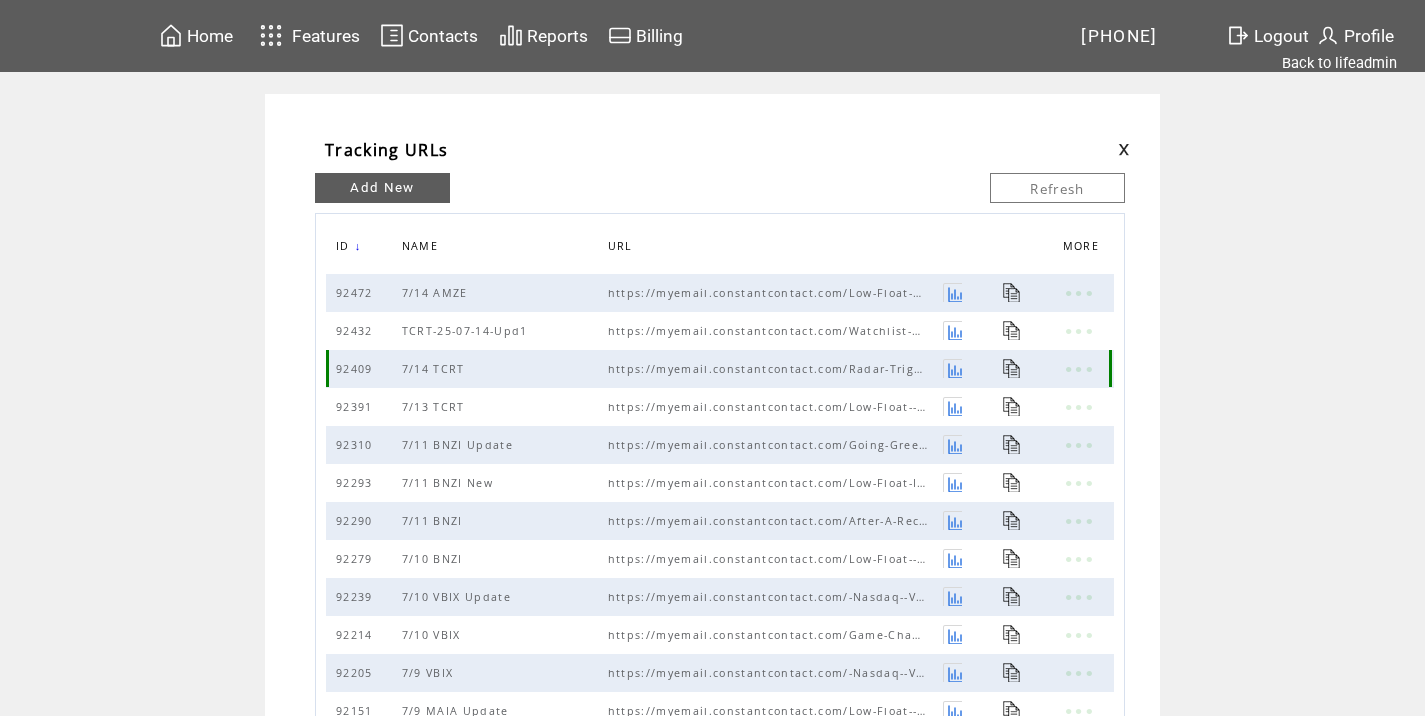 scroll, scrollTop: 0, scrollLeft: 0, axis: both 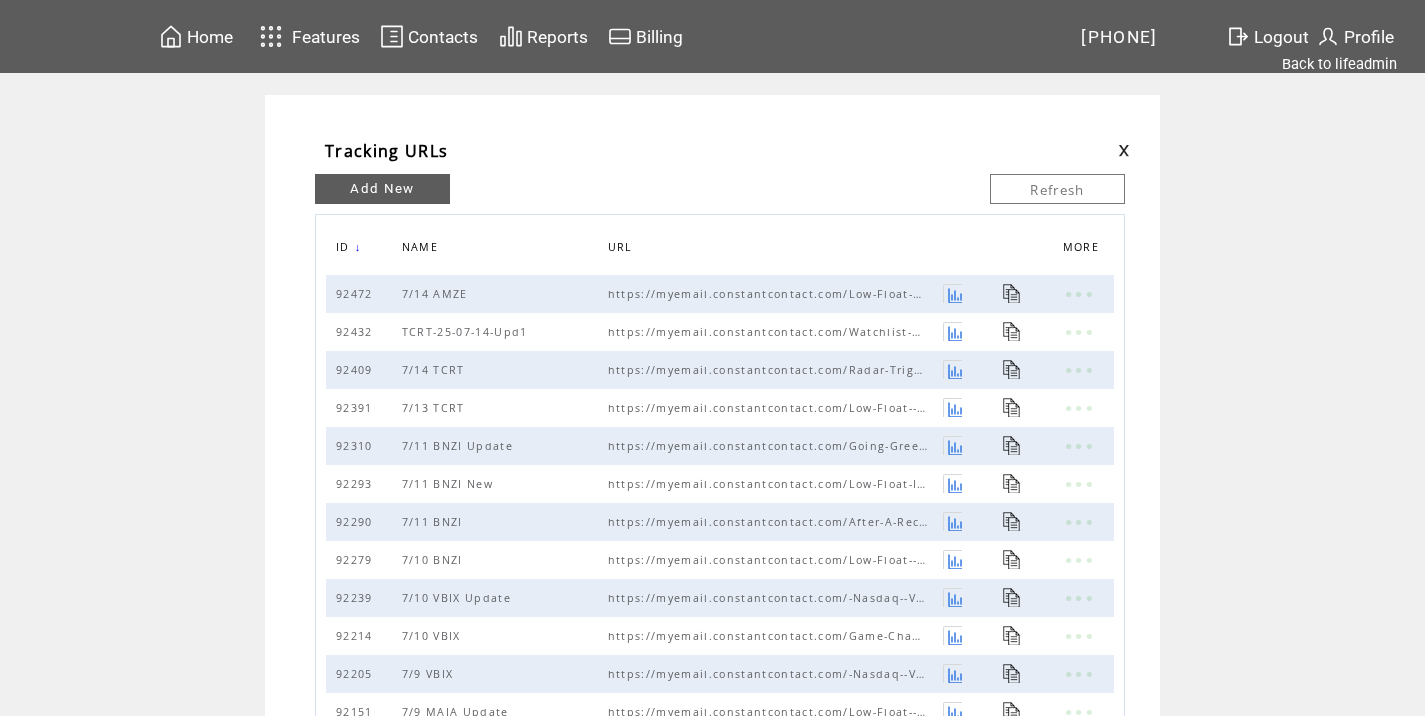 click at bounding box center (1124, 150) 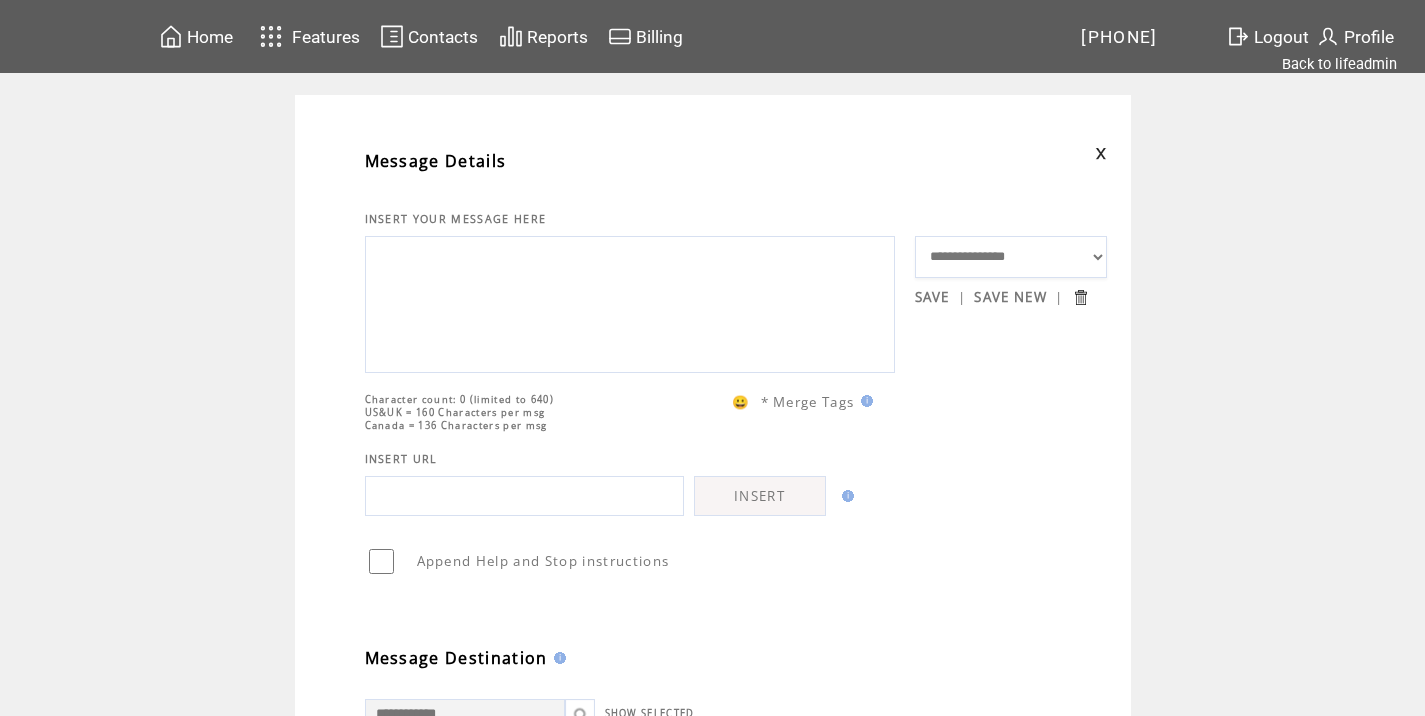 scroll, scrollTop: 0, scrollLeft: 0, axis: both 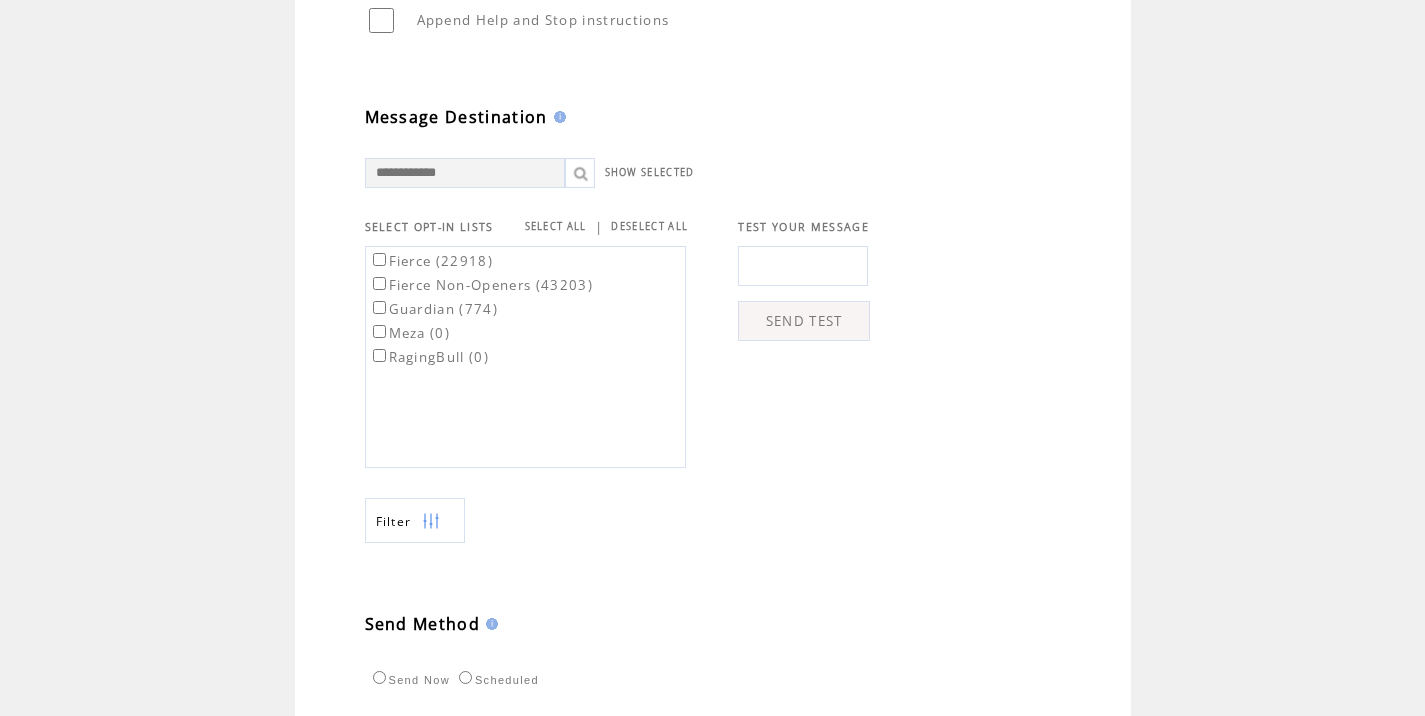 type on "**********" 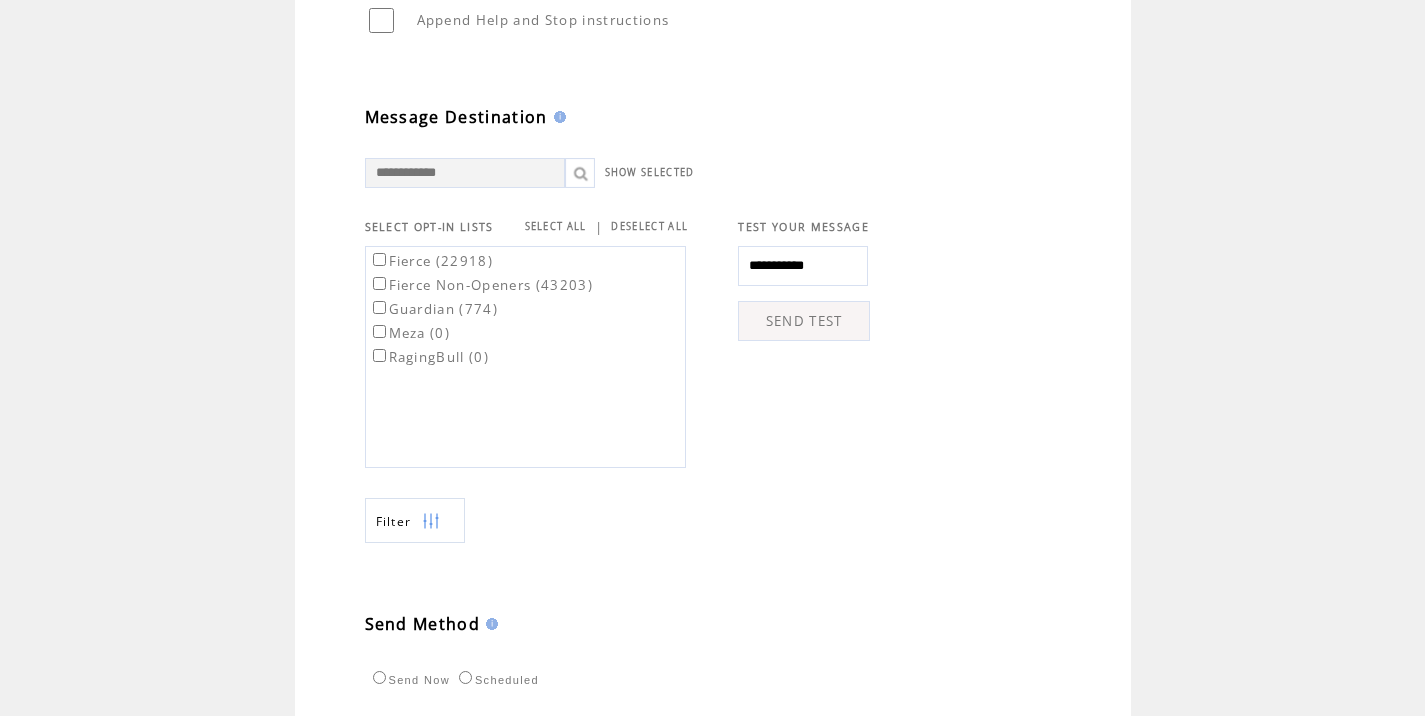 click on "SEND TEST" at bounding box center [804, 321] 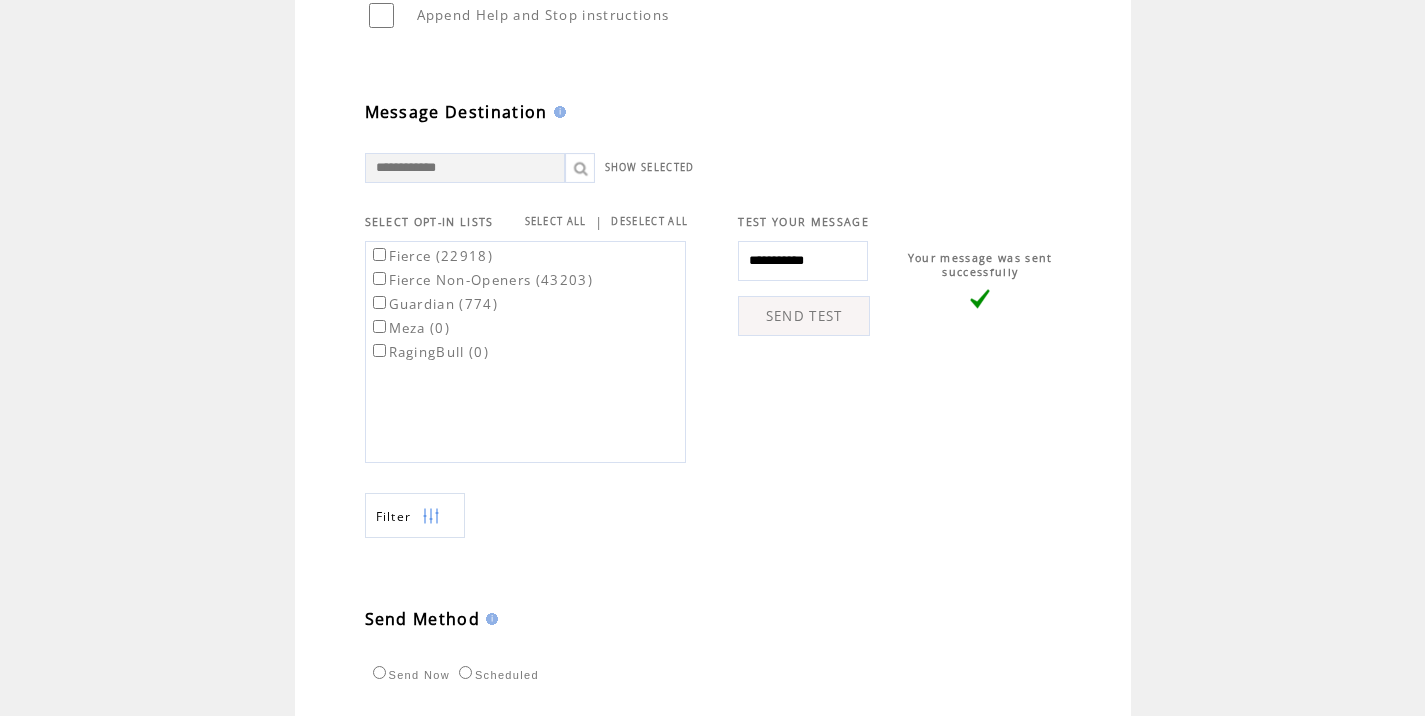 scroll, scrollTop: 577, scrollLeft: 0, axis: vertical 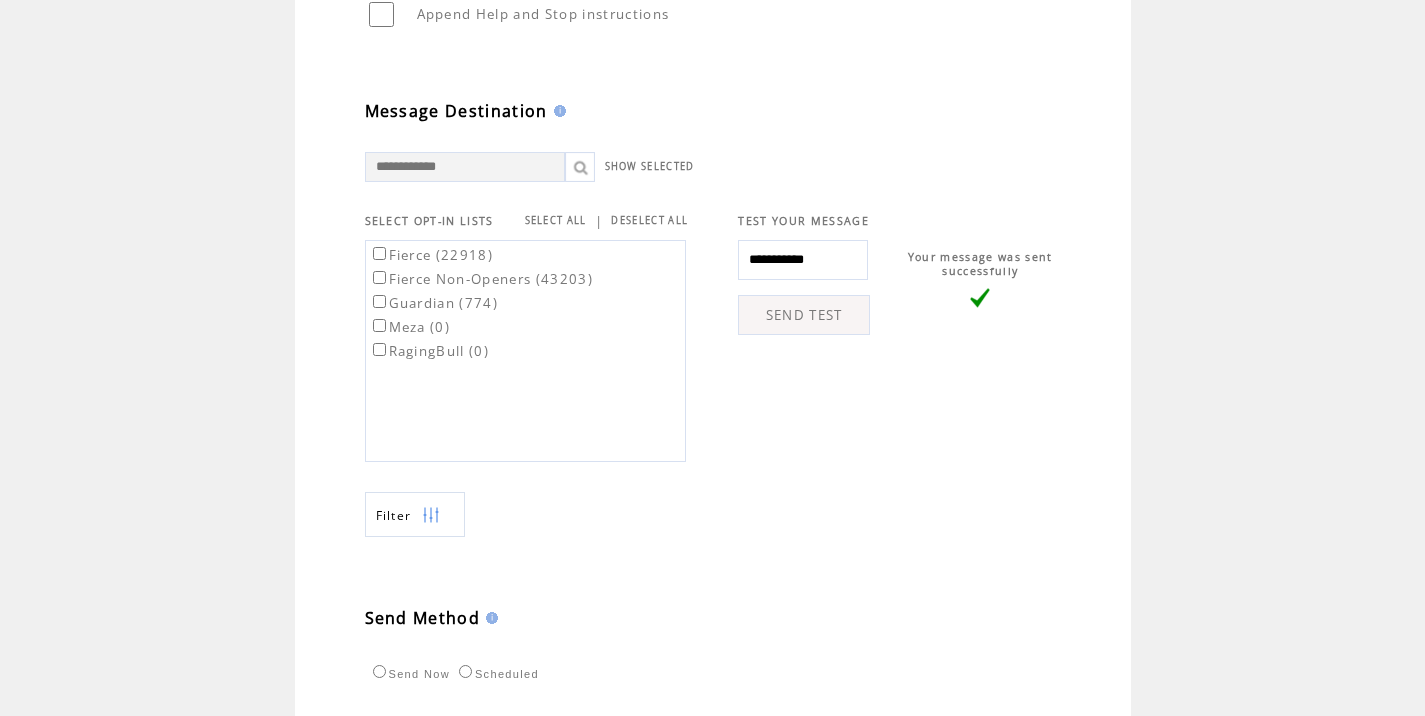 click on "Fierce (22918)" at bounding box center [431, 255] 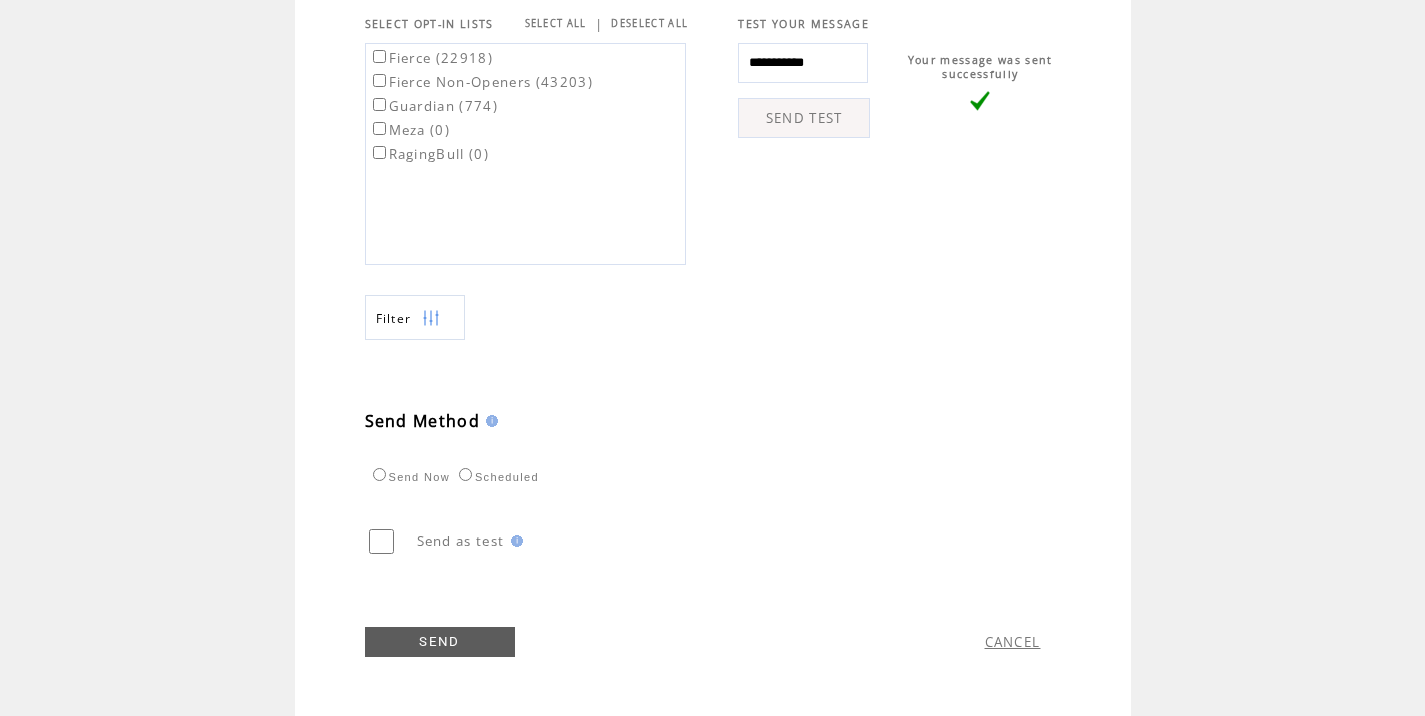 click on "Scheduled" at bounding box center (496, 477) 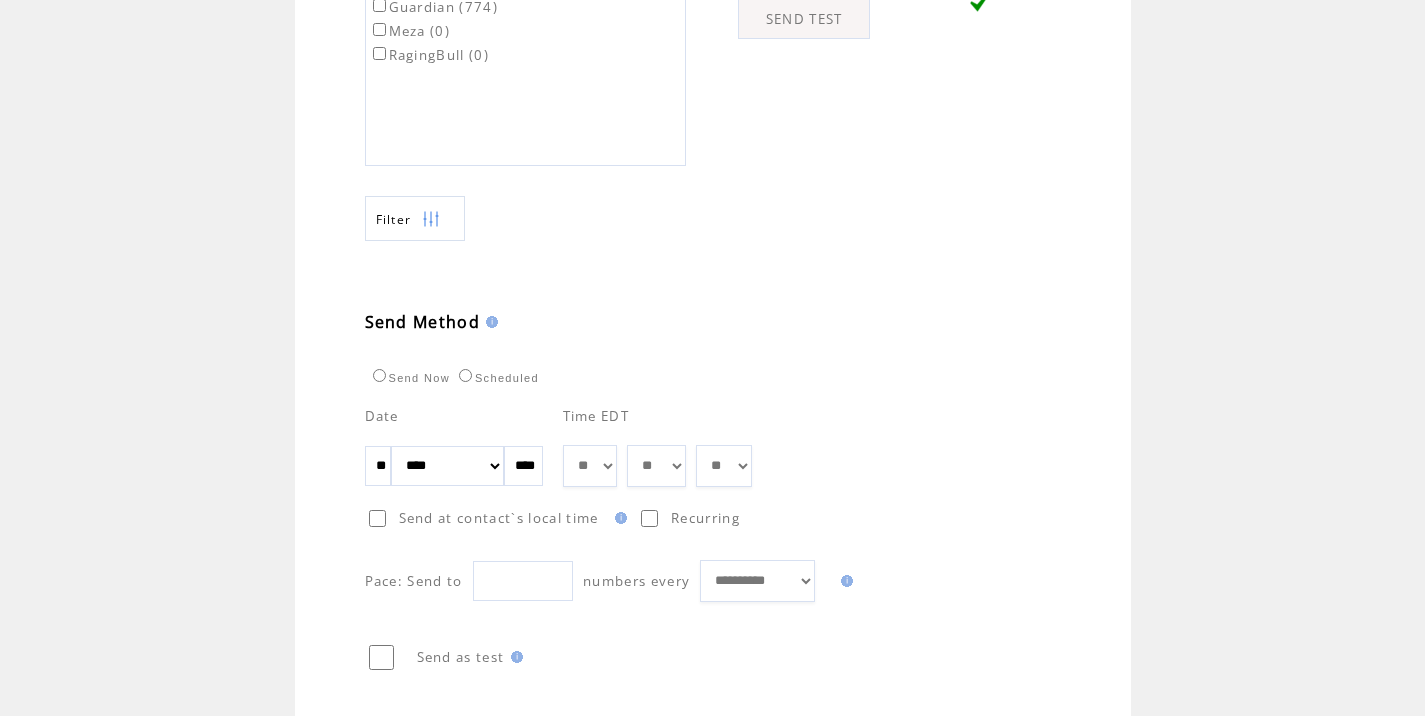 scroll, scrollTop: 879, scrollLeft: 0, axis: vertical 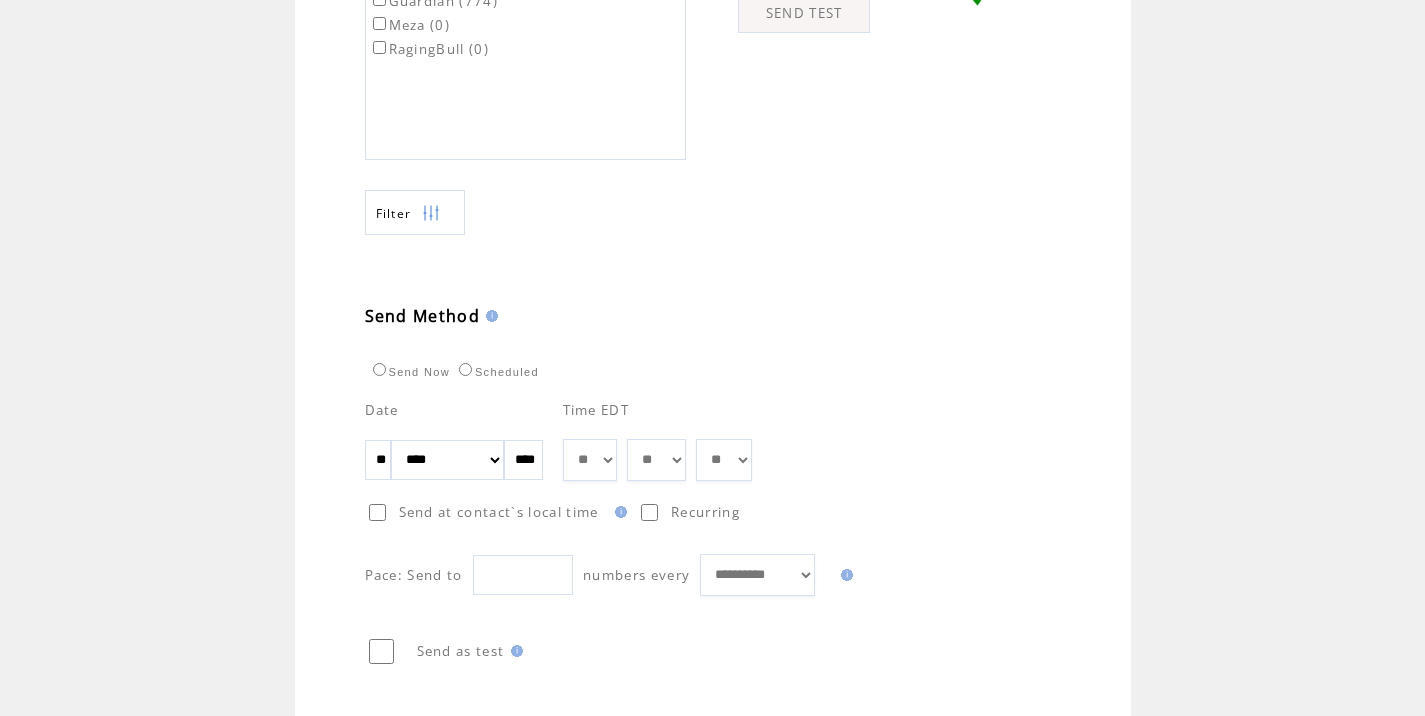 click on "** 	 ** 	 ** 	 ** 	 ** 	 ** 	 ** 	 ** 	 ** 	 ** 	 ** 	 ** 	 **" at bounding box center (590, 460) 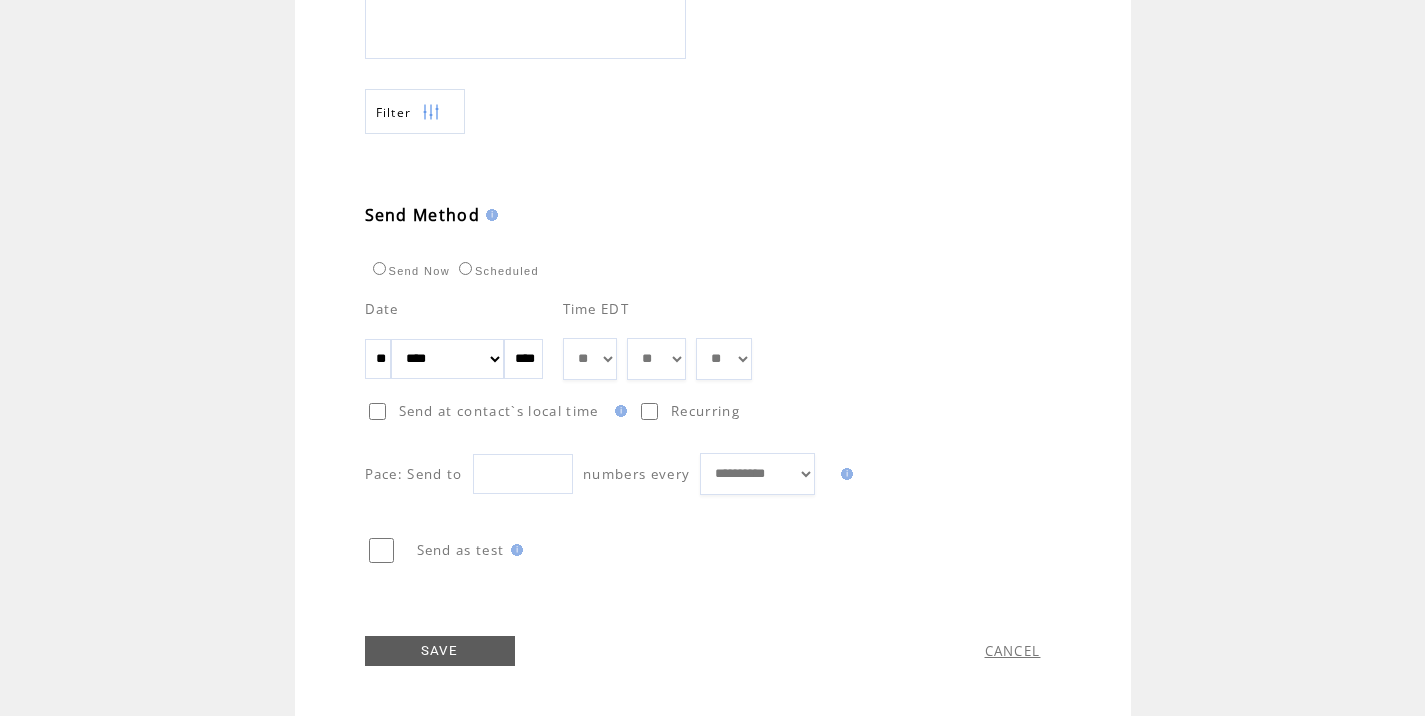 scroll, scrollTop: 989, scrollLeft: 0, axis: vertical 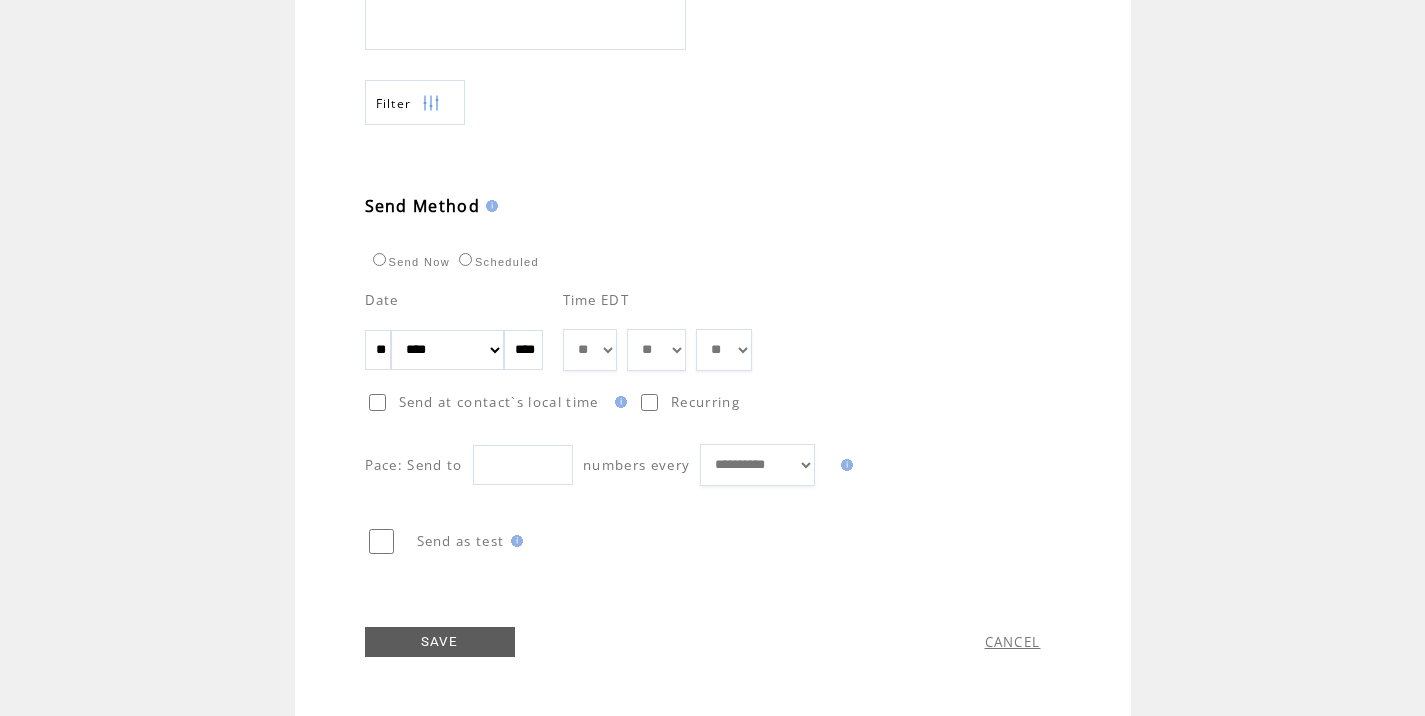 click on "SAVE" at bounding box center [440, 642] 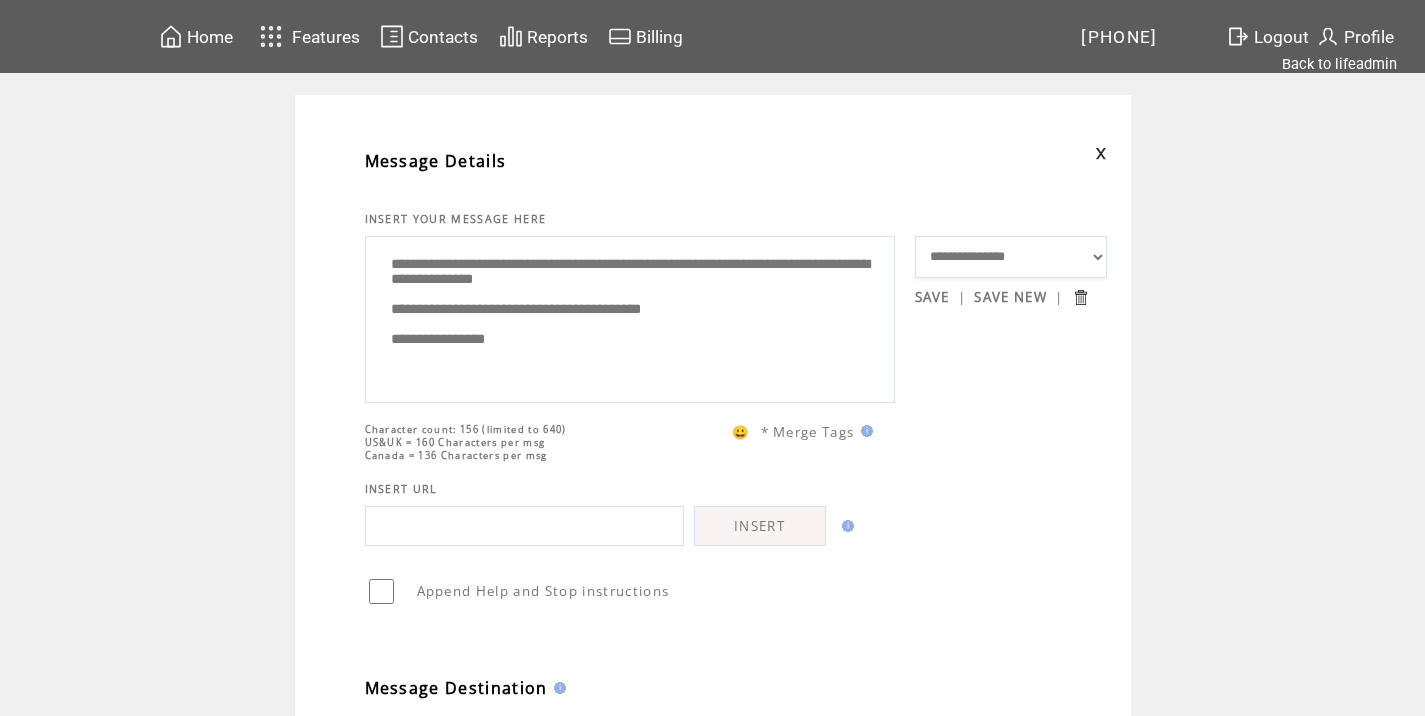 scroll, scrollTop: 1, scrollLeft: 0, axis: vertical 